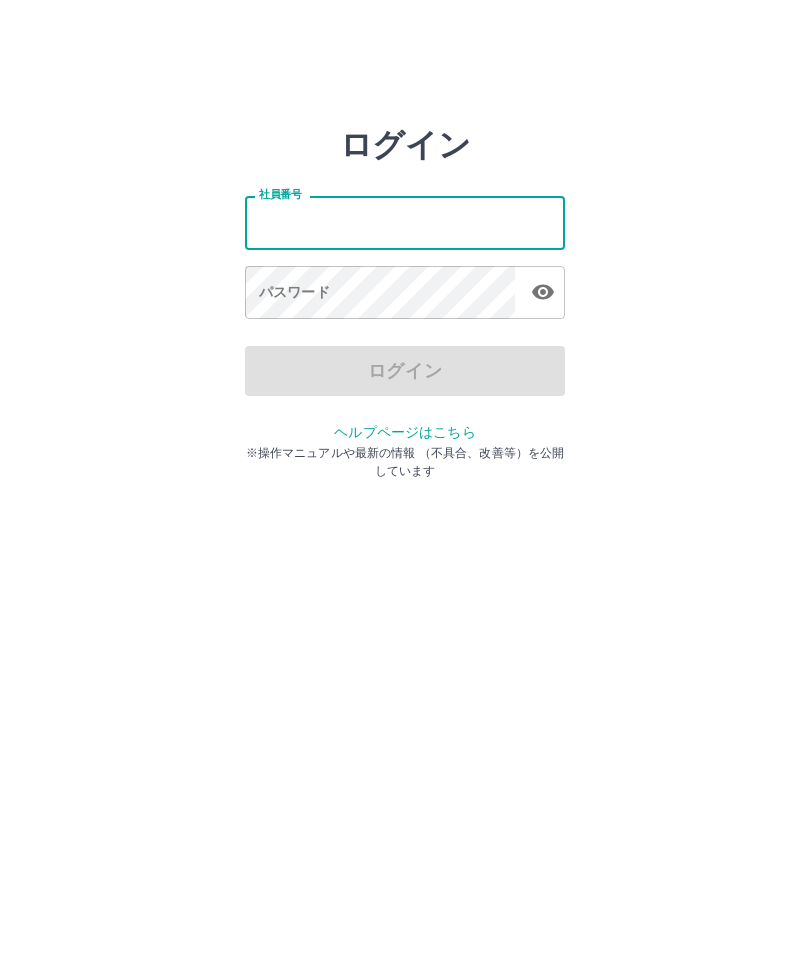 scroll, scrollTop: 0, scrollLeft: 0, axis: both 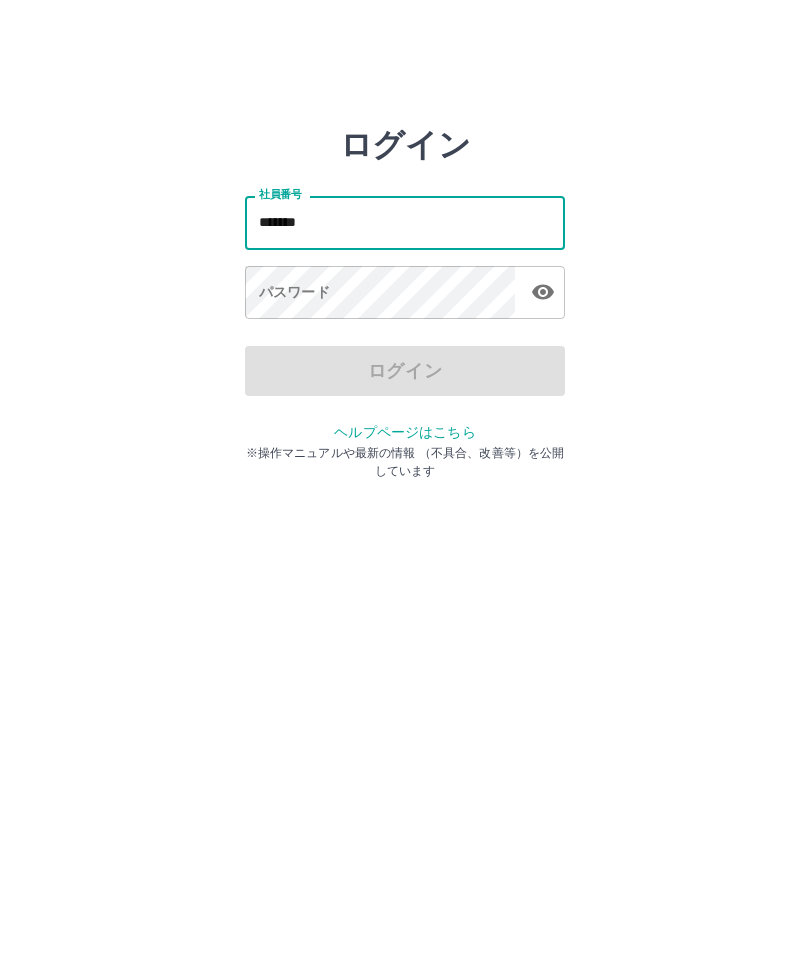 type on "*******" 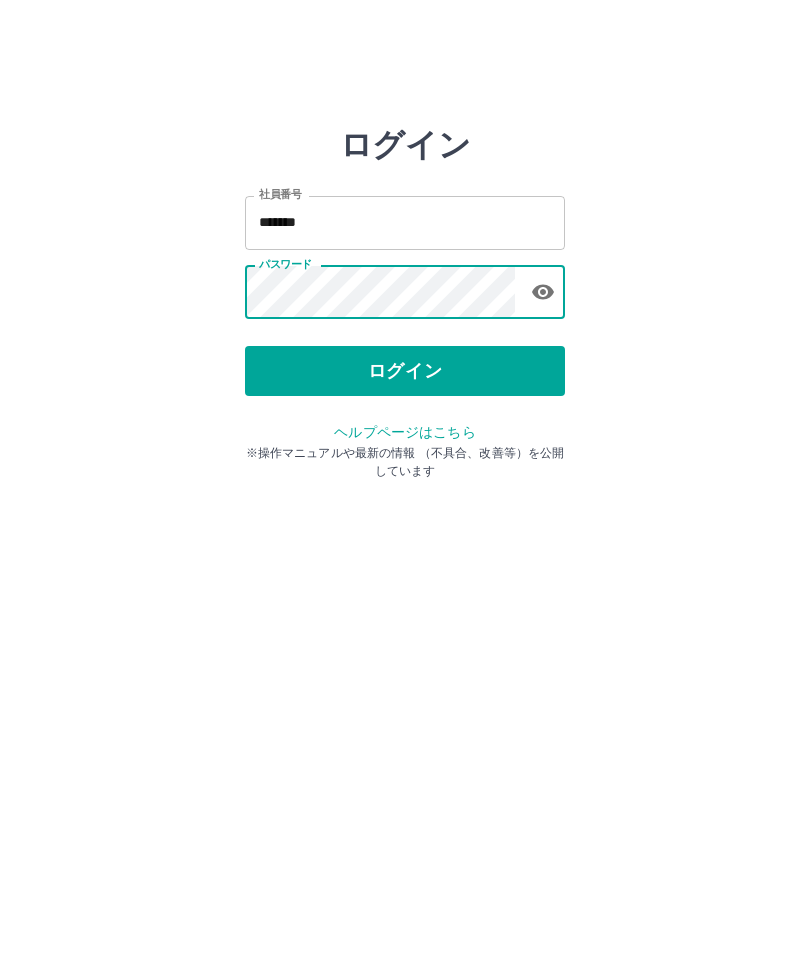 click on "ログイン" at bounding box center (405, 371) 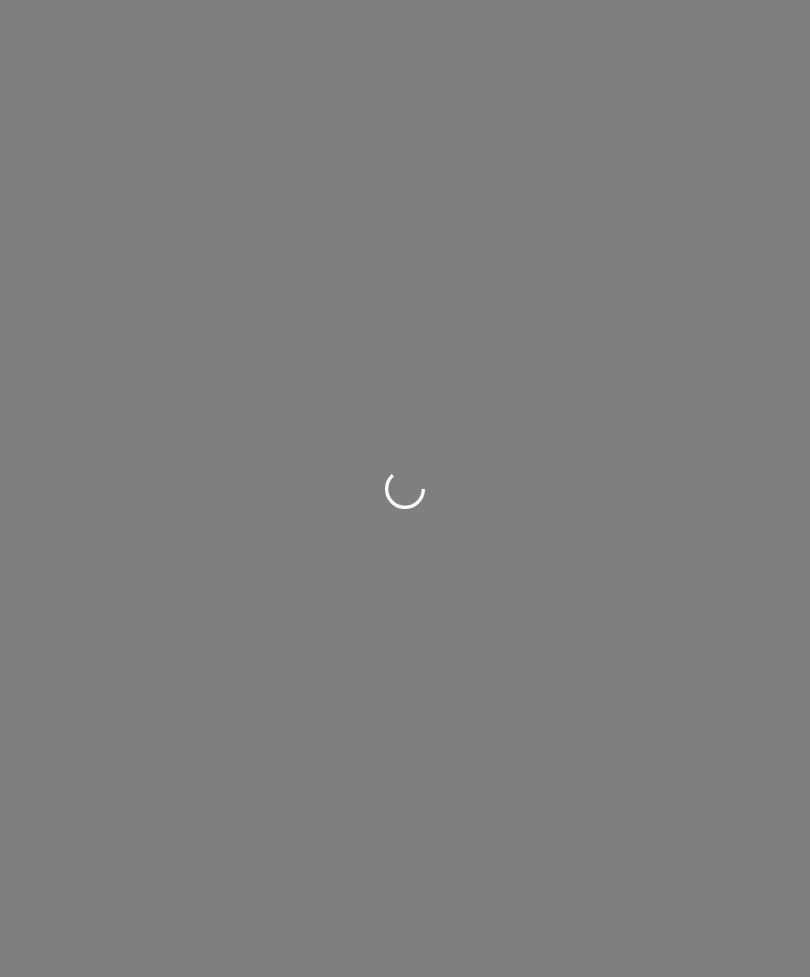 scroll, scrollTop: 0, scrollLeft: 0, axis: both 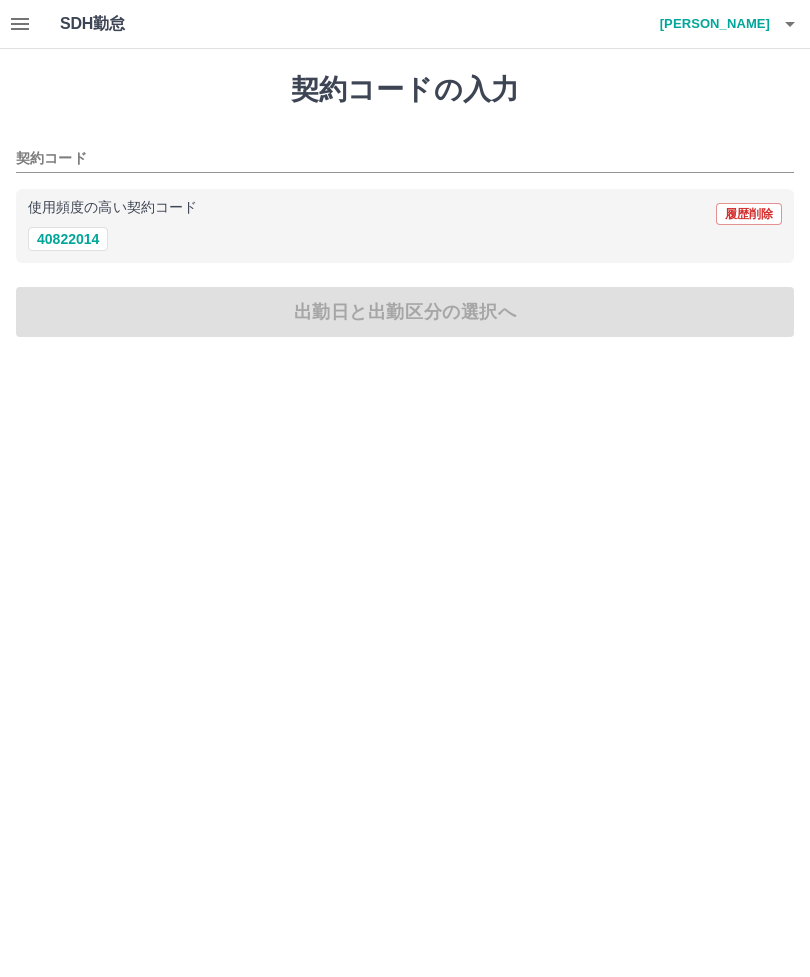 click on "40822014" at bounding box center [68, 239] 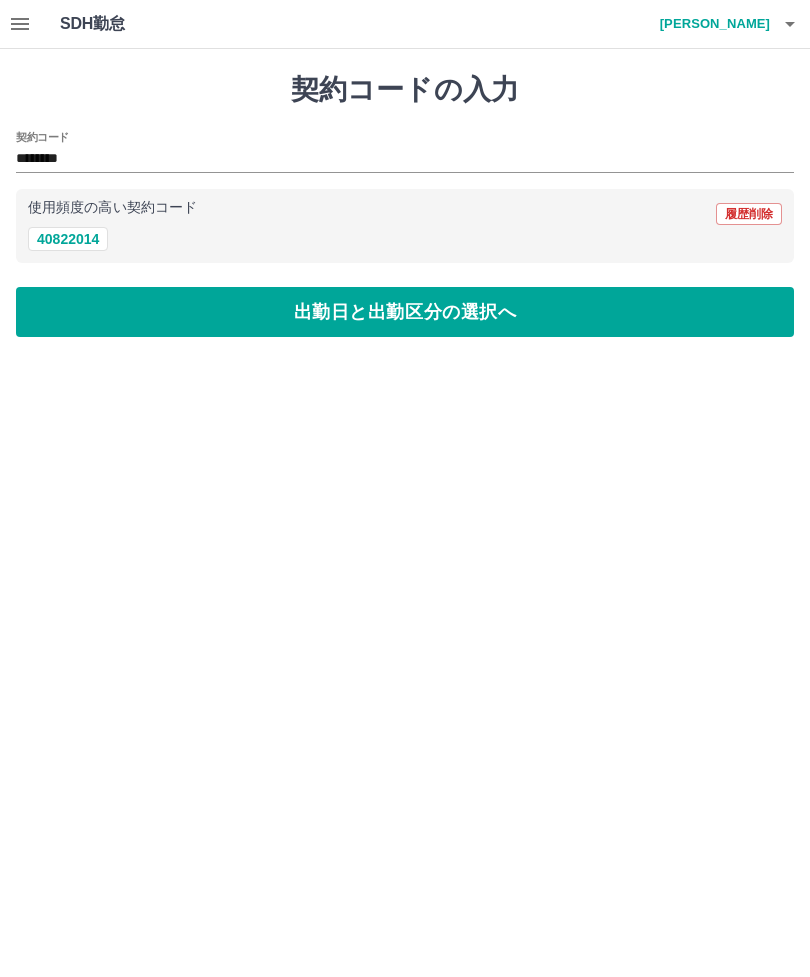 click on "出勤日と出勤区分の選択へ" at bounding box center [405, 312] 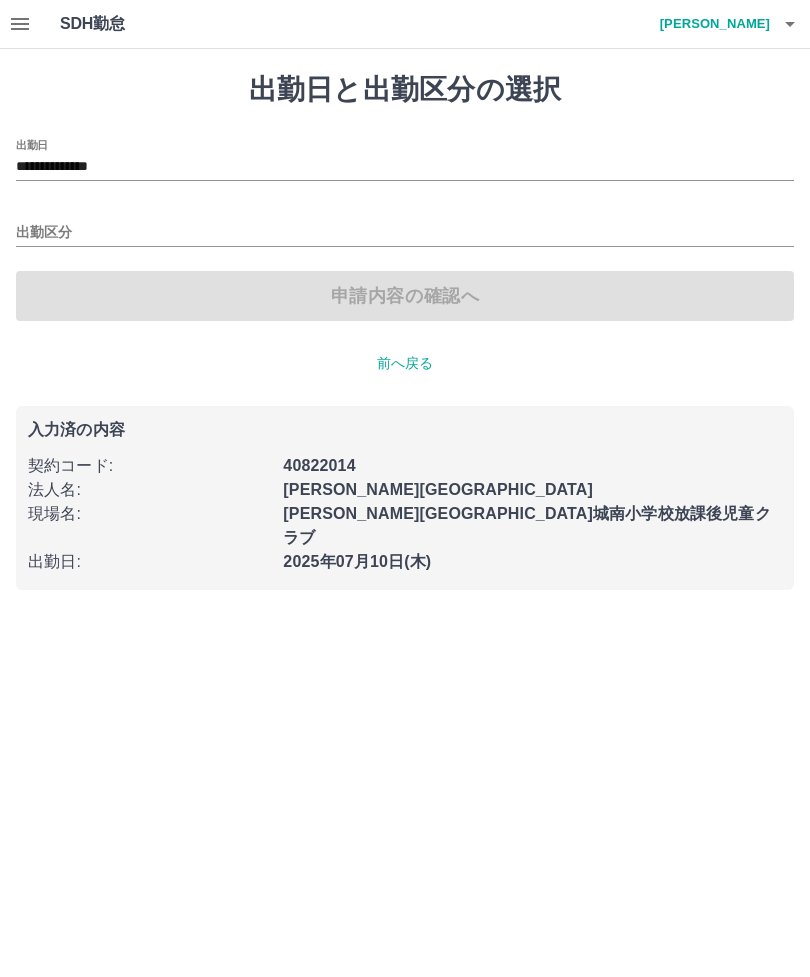 click on "出勤区分" at bounding box center [405, 233] 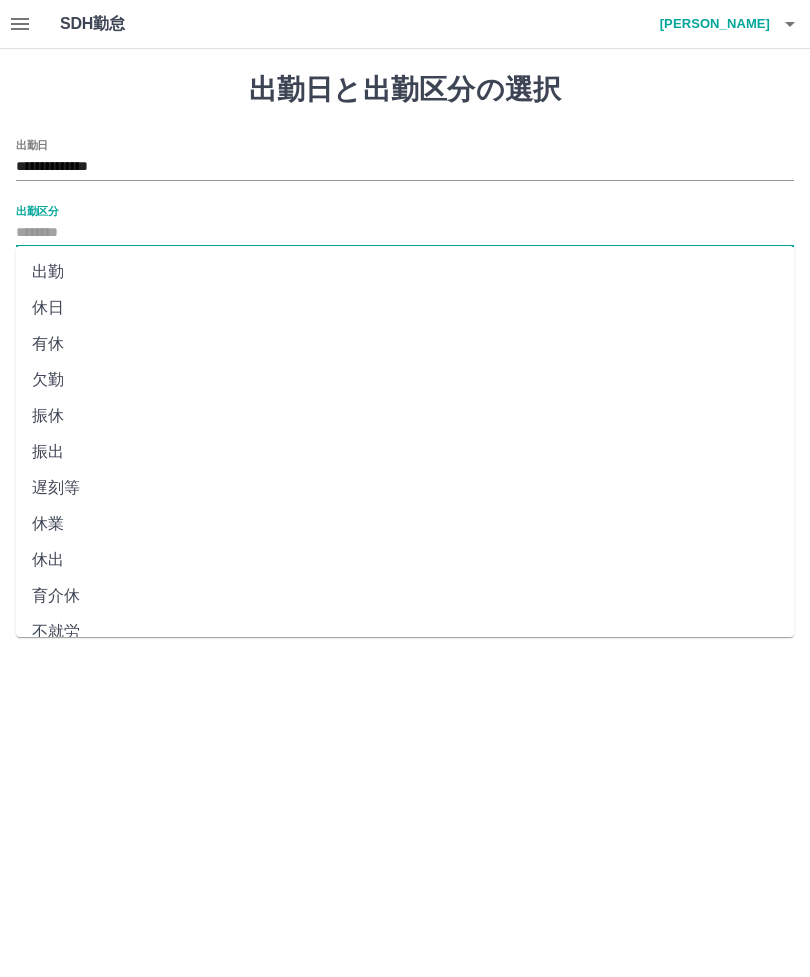 click on "出勤" at bounding box center [405, 272] 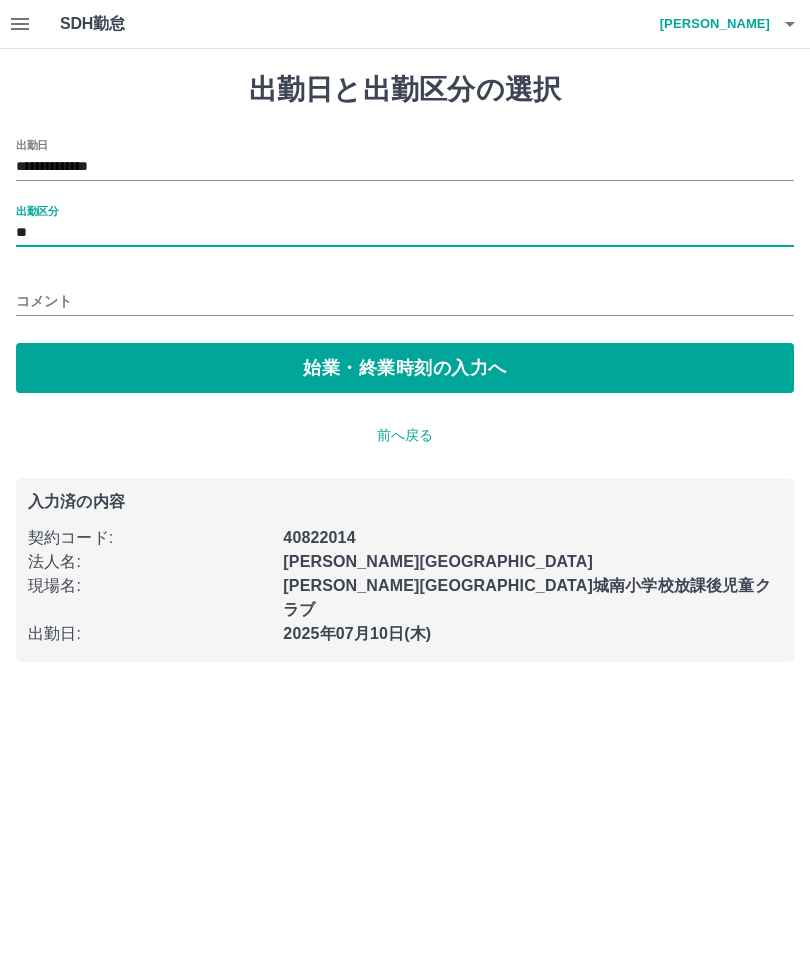click on "始業・終業時刻の入力へ" at bounding box center (405, 368) 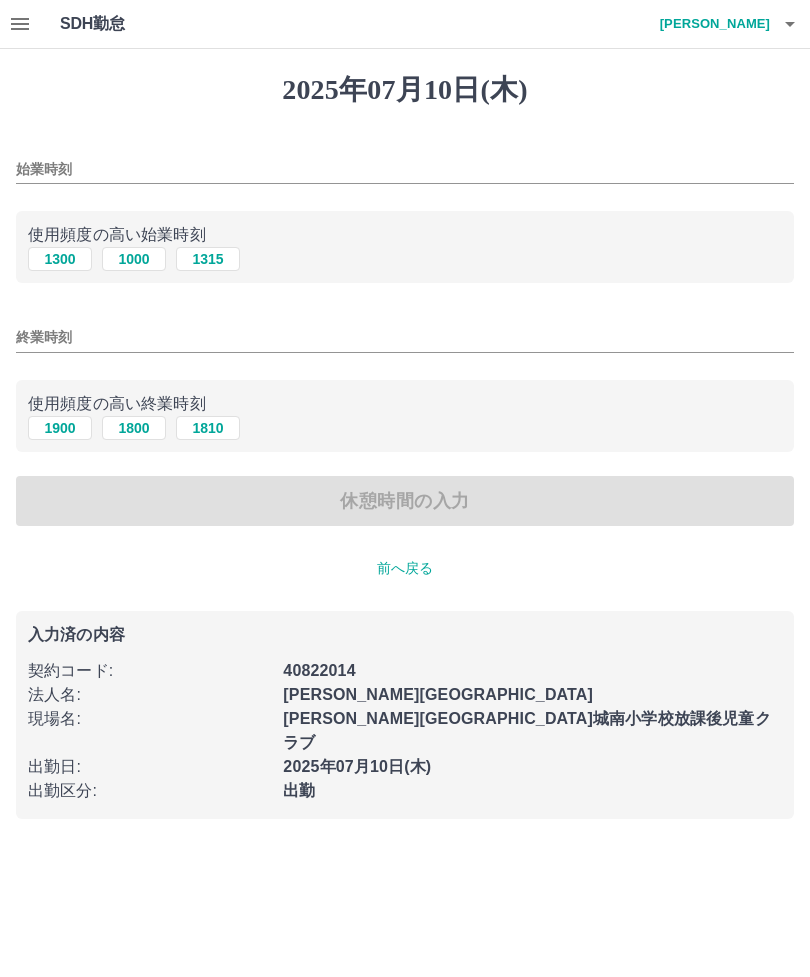 click on "1300" at bounding box center [60, 259] 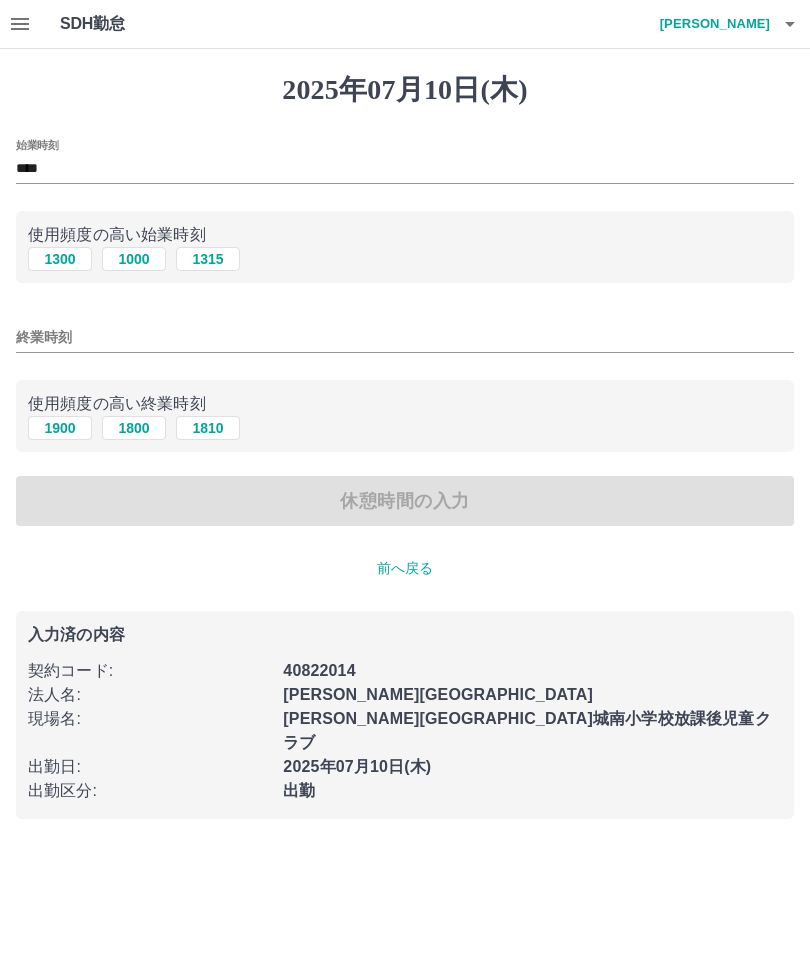 click on "終業時刻" at bounding box center [405, 337] 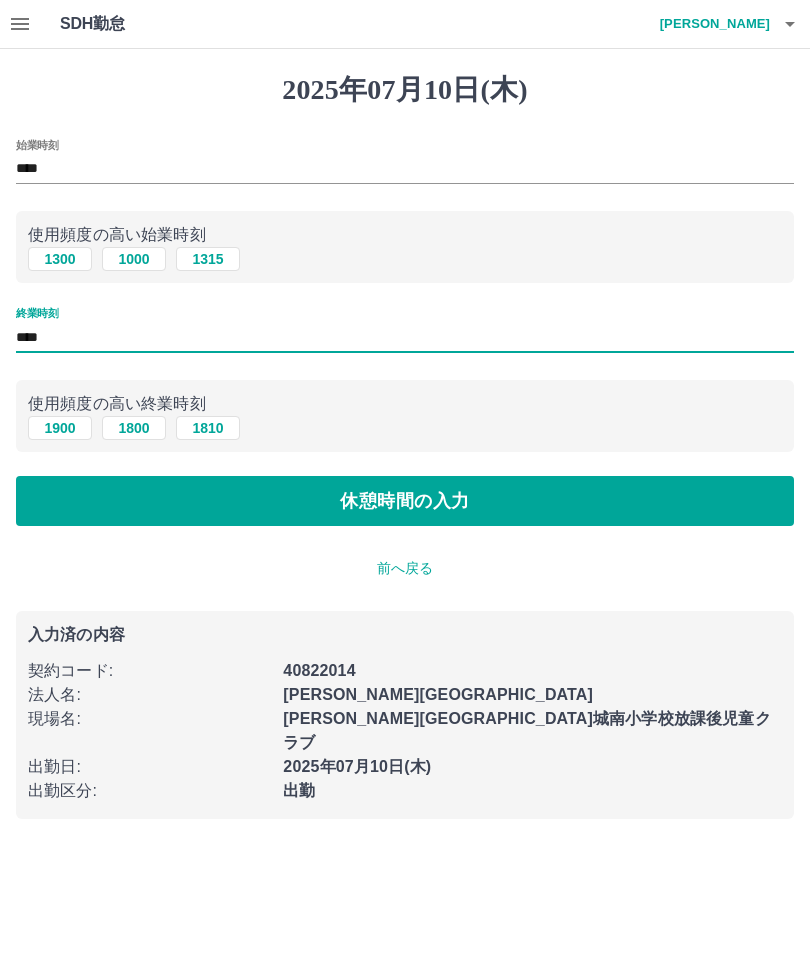type on "****" 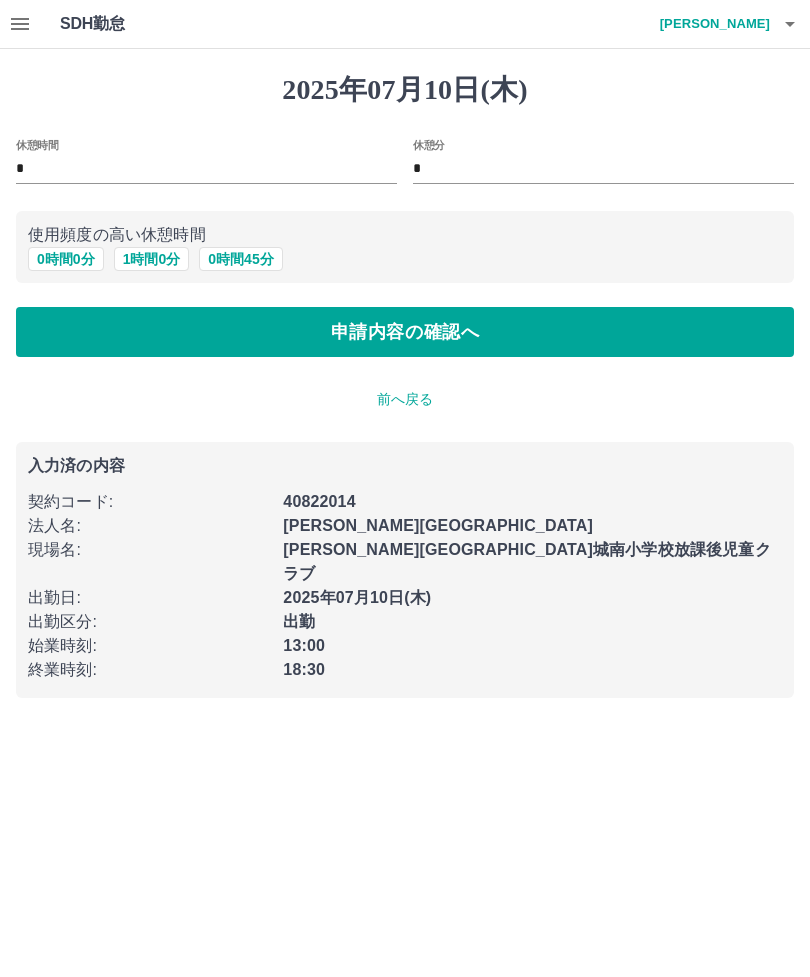 click on "0 時間 0 分" at bounding box center (66, 259) 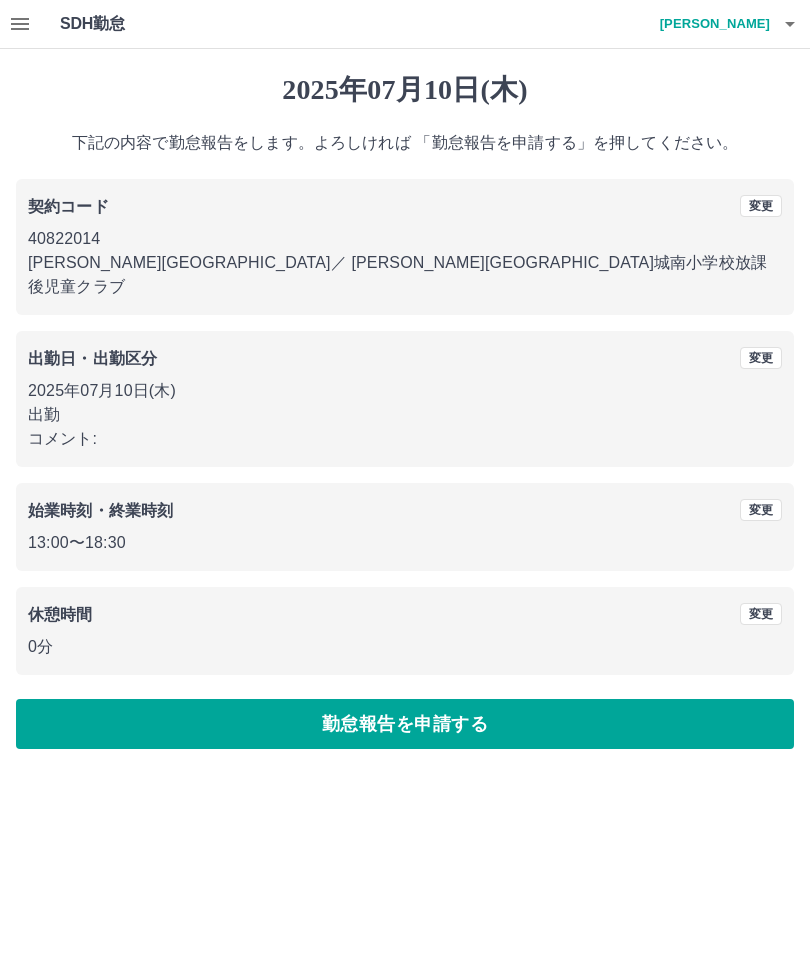 click on "勤怠報告を申請する" at bounding box center [405, 724] 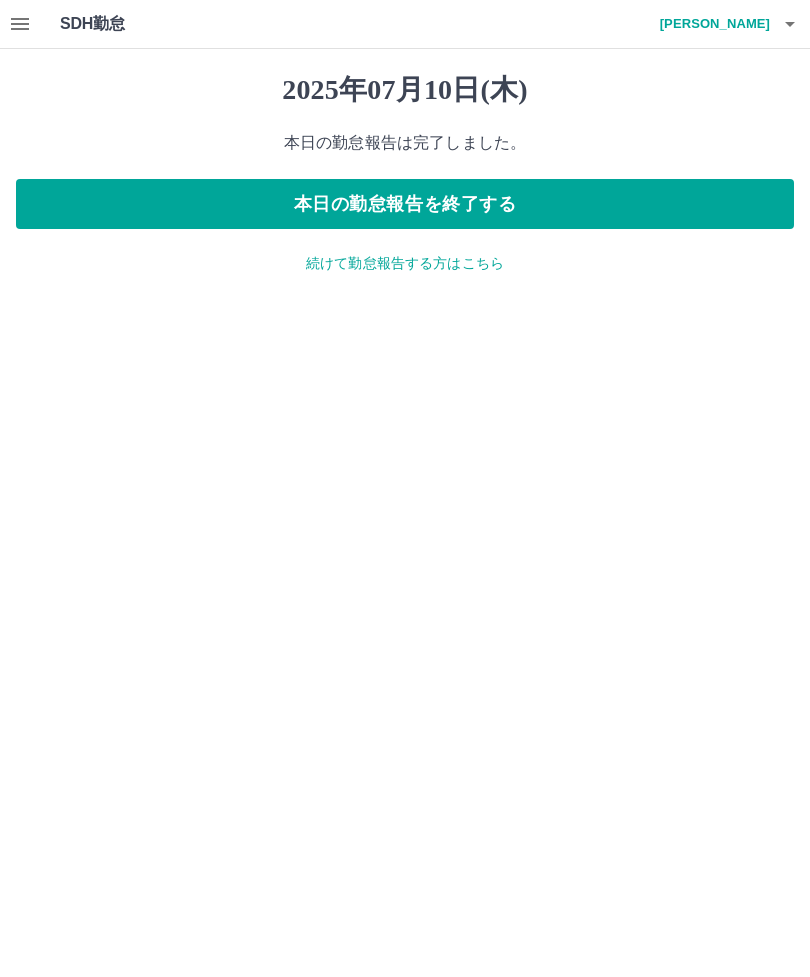 click on "本日の勤怠報告を終了する" at bounding box center [405, 204] 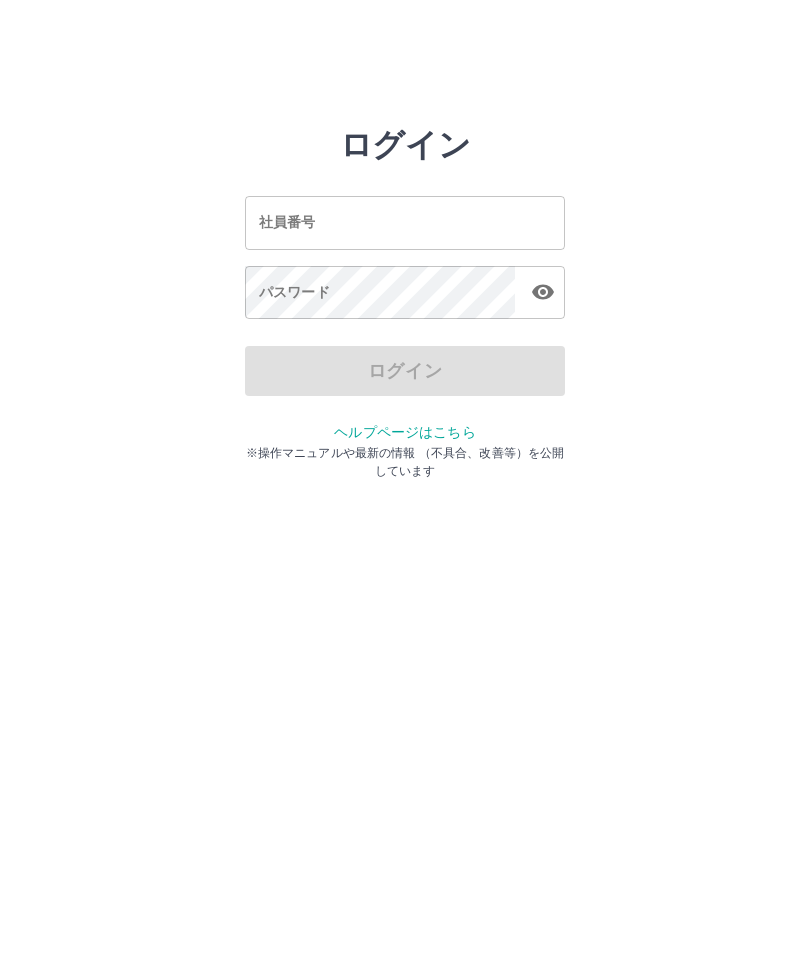 scroll, scrollTop: 0, scrollLeft: 0, axis: both 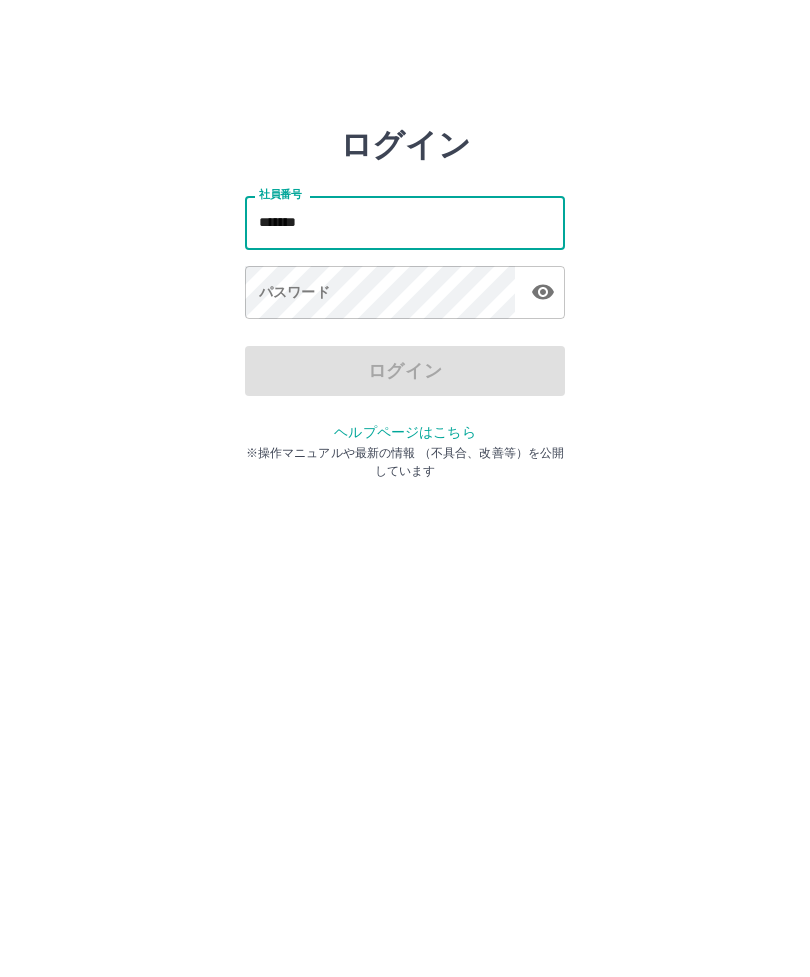type on "*******" 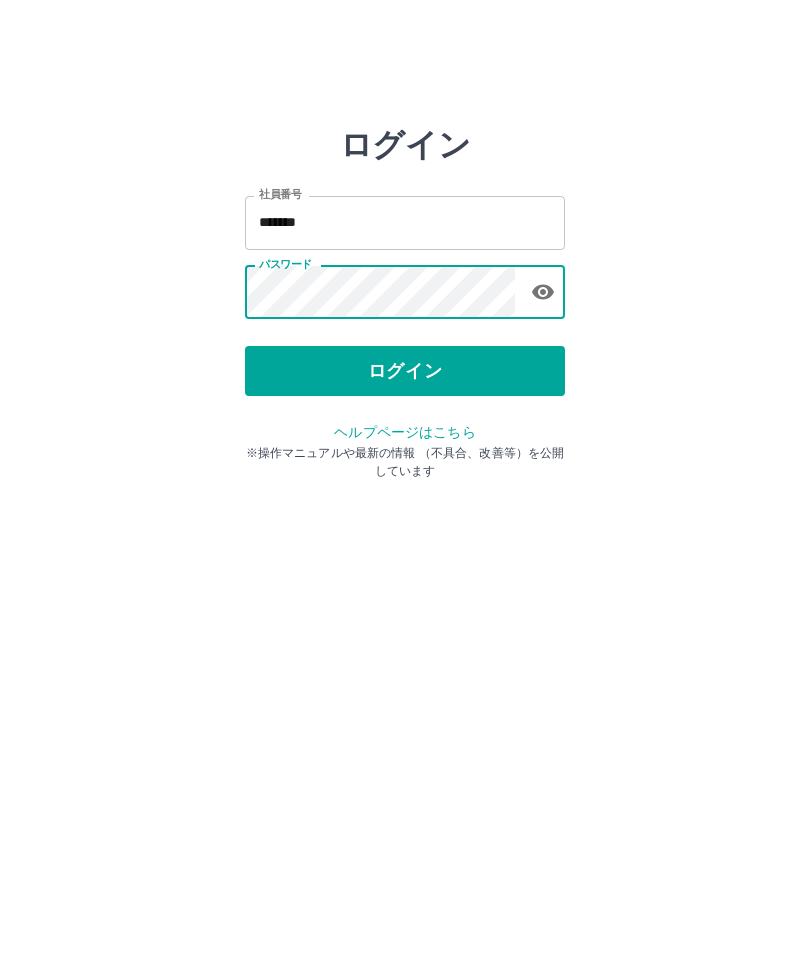 click on "ログイン" at bounding box center [405, 371] 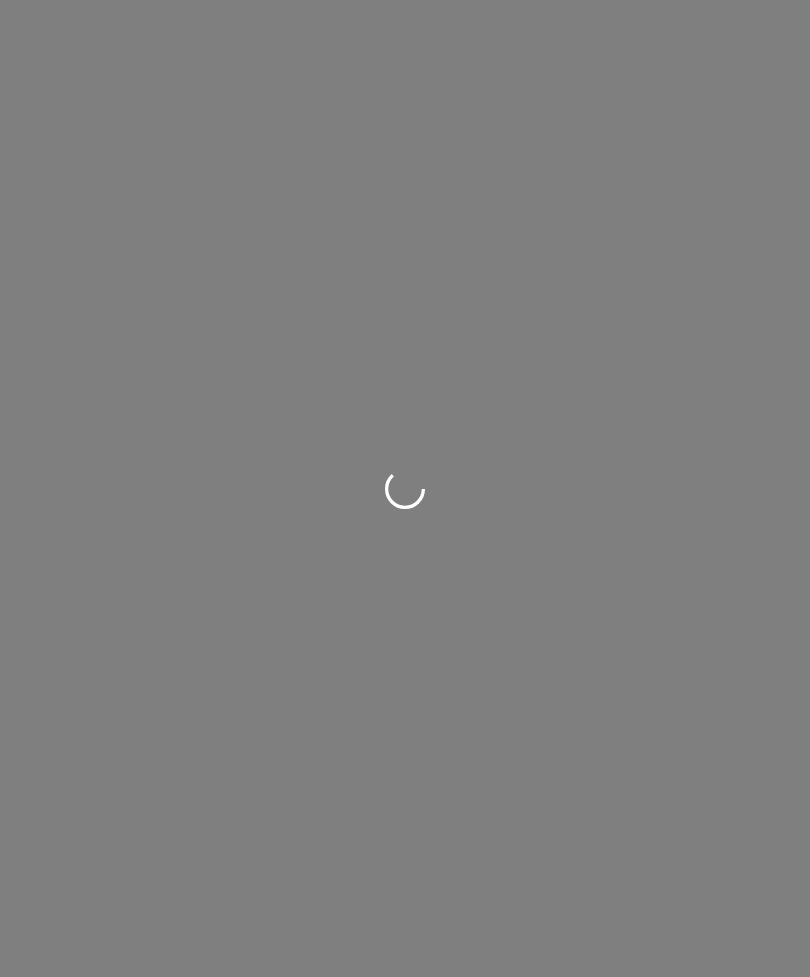 scroll, scrollTop: 0, scrollLeft: 0, axis: both 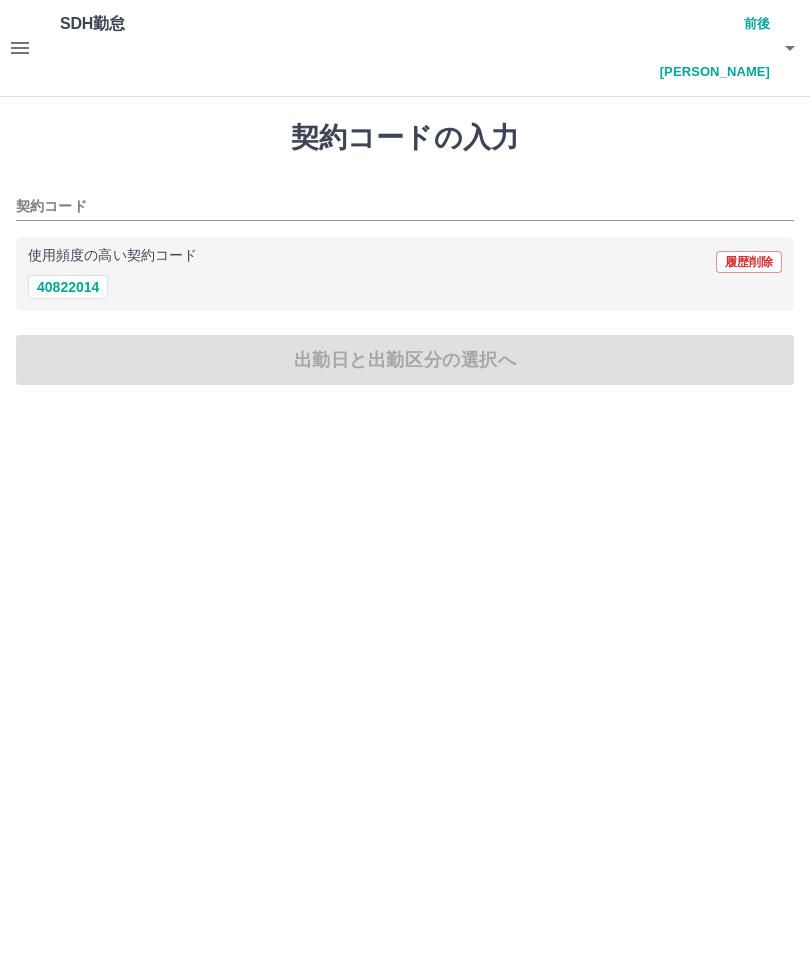 click on "40822014" at bounding box center (68, 287) 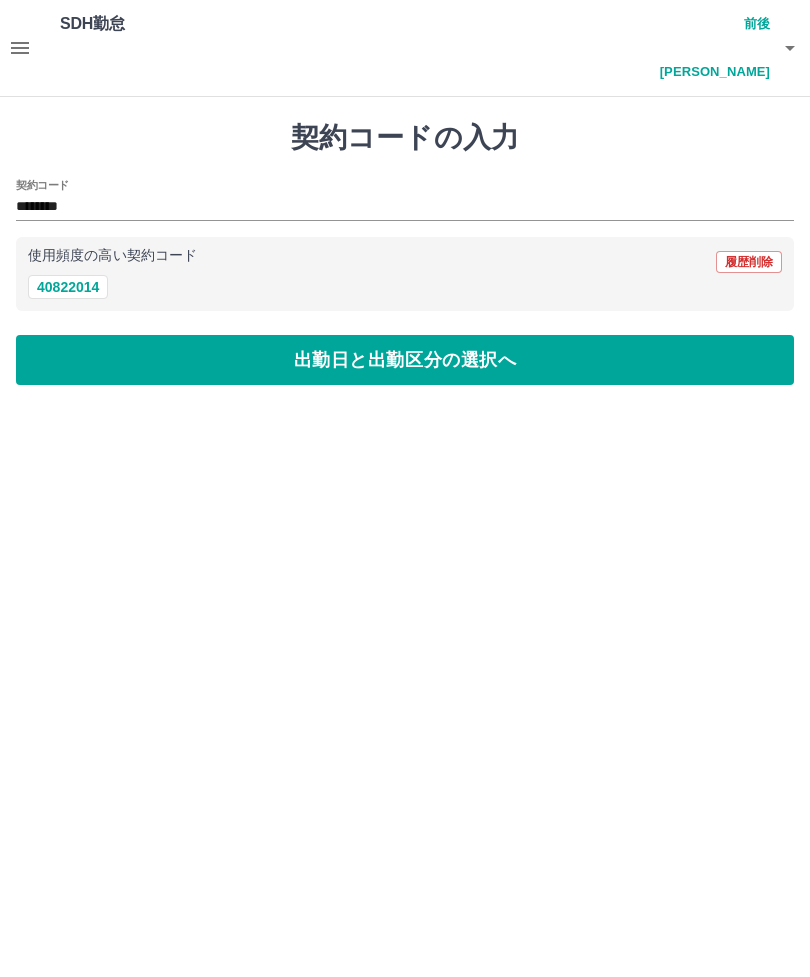 click on "出勤日と出勤区分の選択へ" at bounding box center (405, 360) 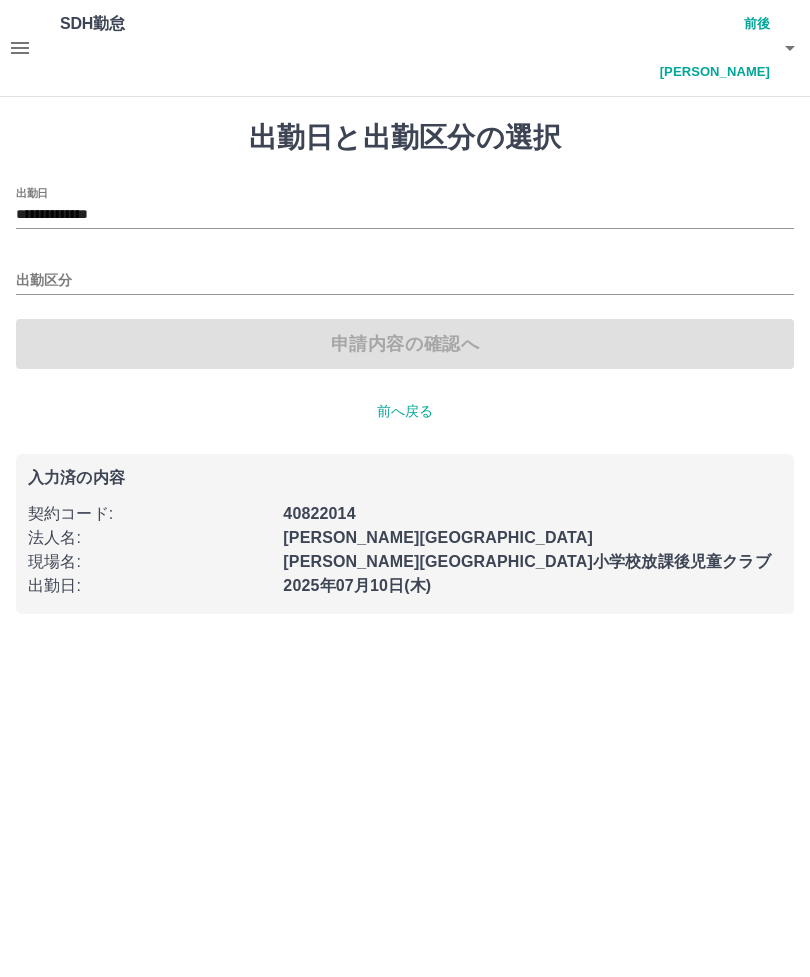 click on "出勤区分" at bounding box center [405, 281] 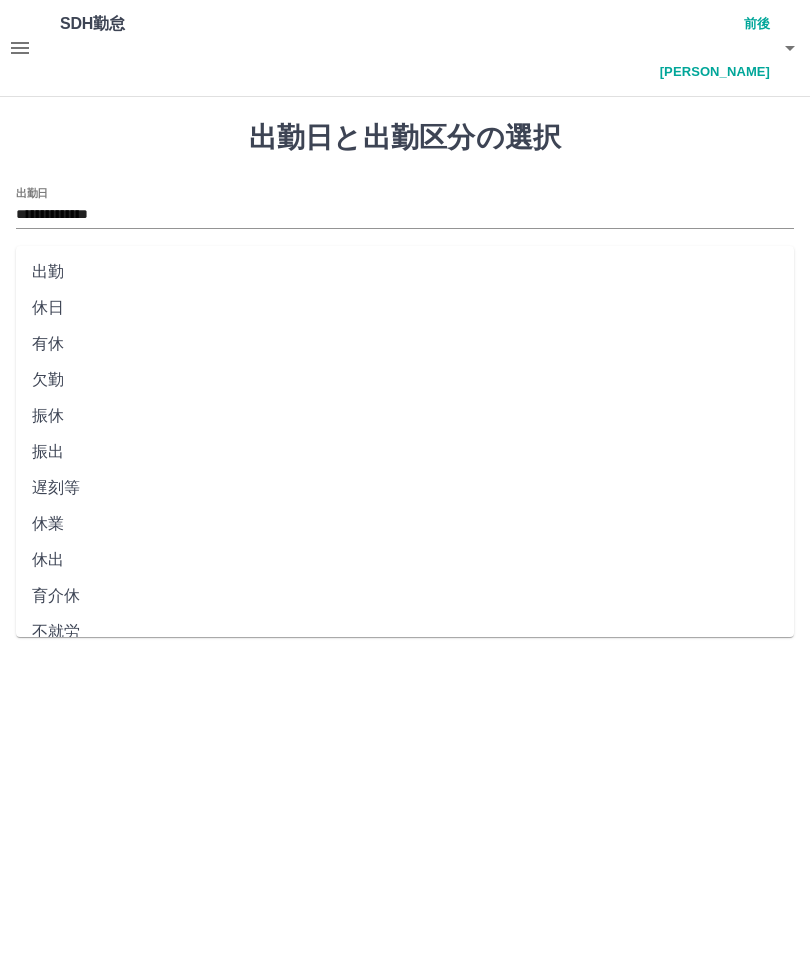 click on "出勤" at bounding box center (405, 272) 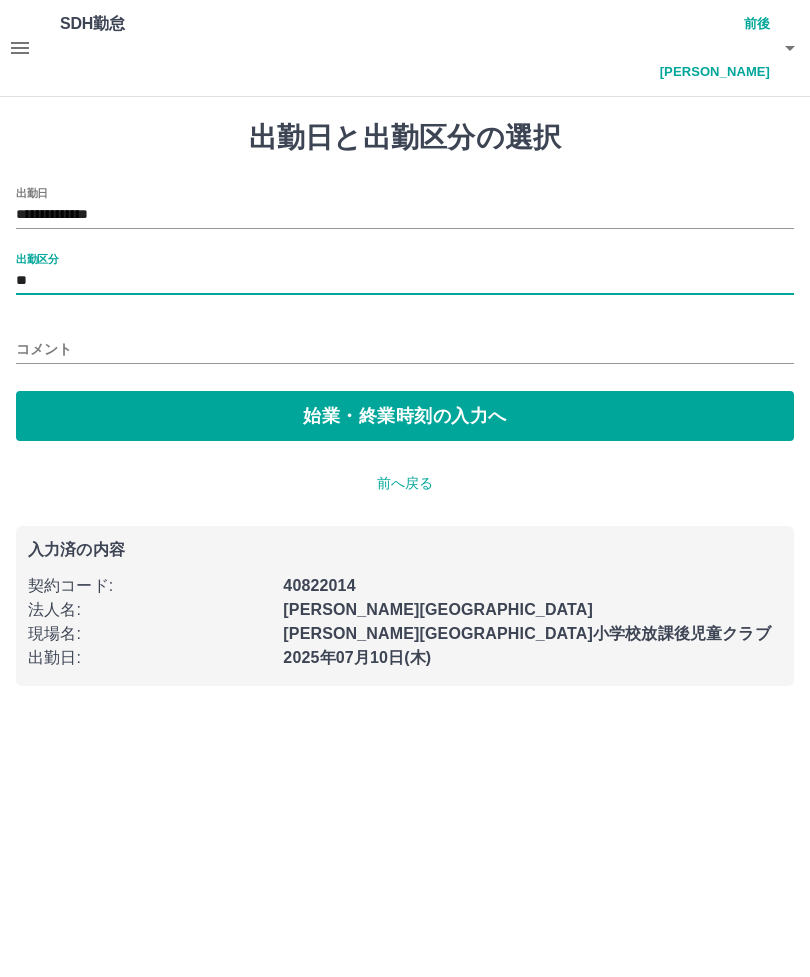 click on "始業・終業時刻の入力へ" at bounding box center (405, 416) 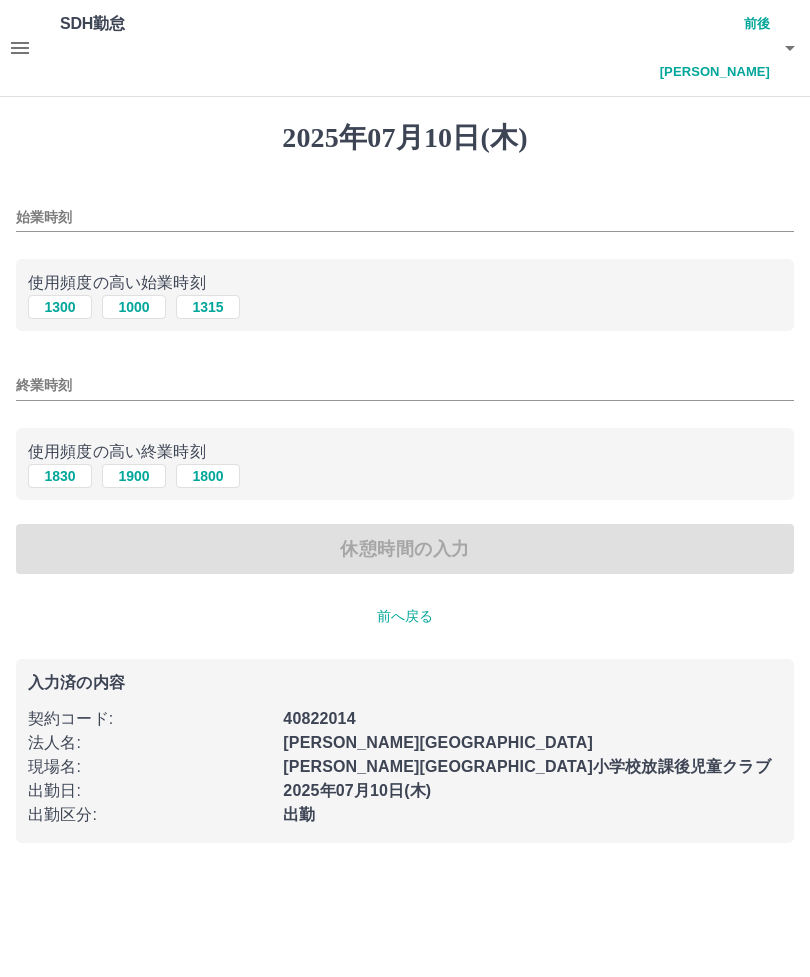 click on "1300" at bounding box center (60, 307) 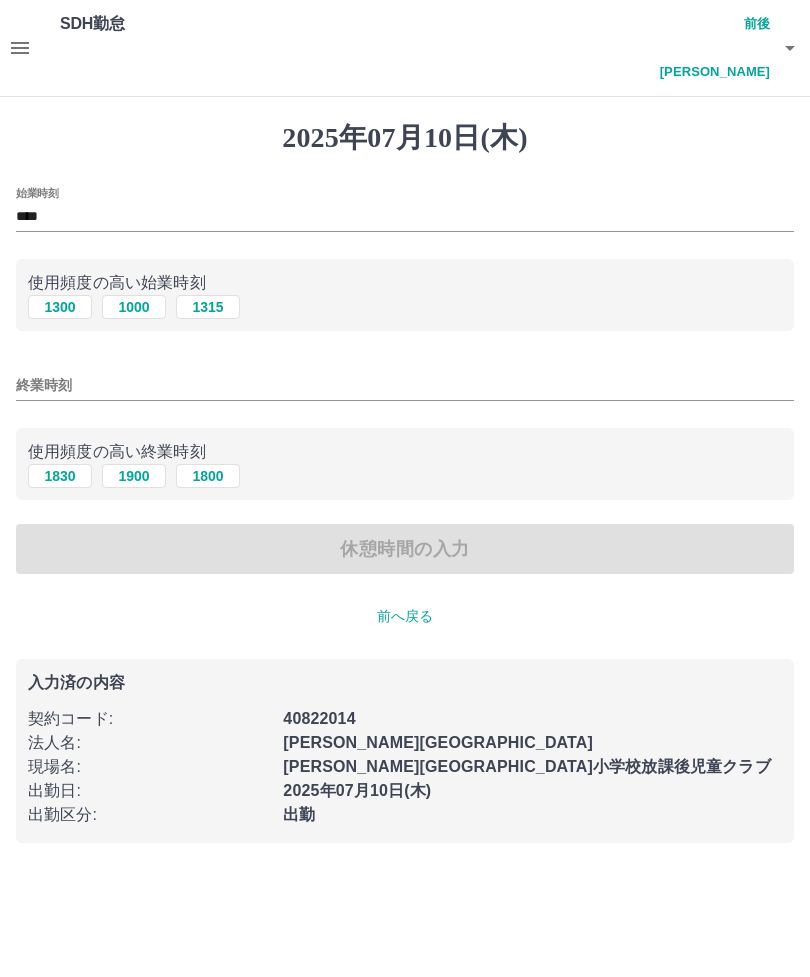 click on "1900" at bounding box center (134, 476) 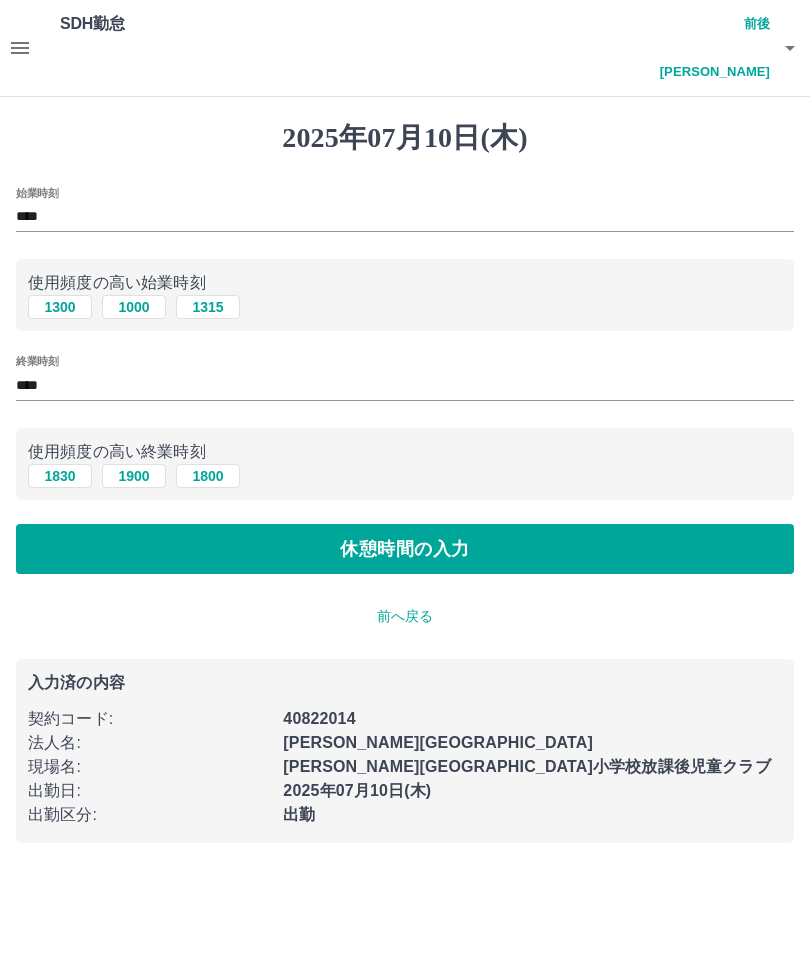 click on "休憩時間の入力" at bounding box center (405, 549) 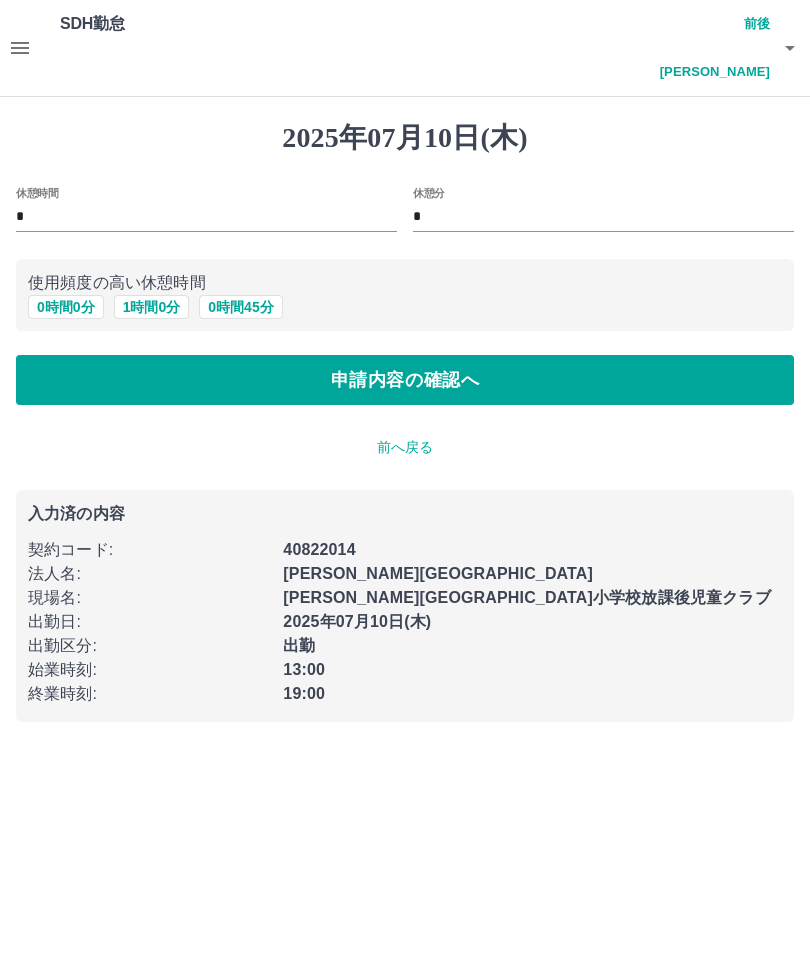 click on "申請内容の確認へ" at bounding box center [405, 380] 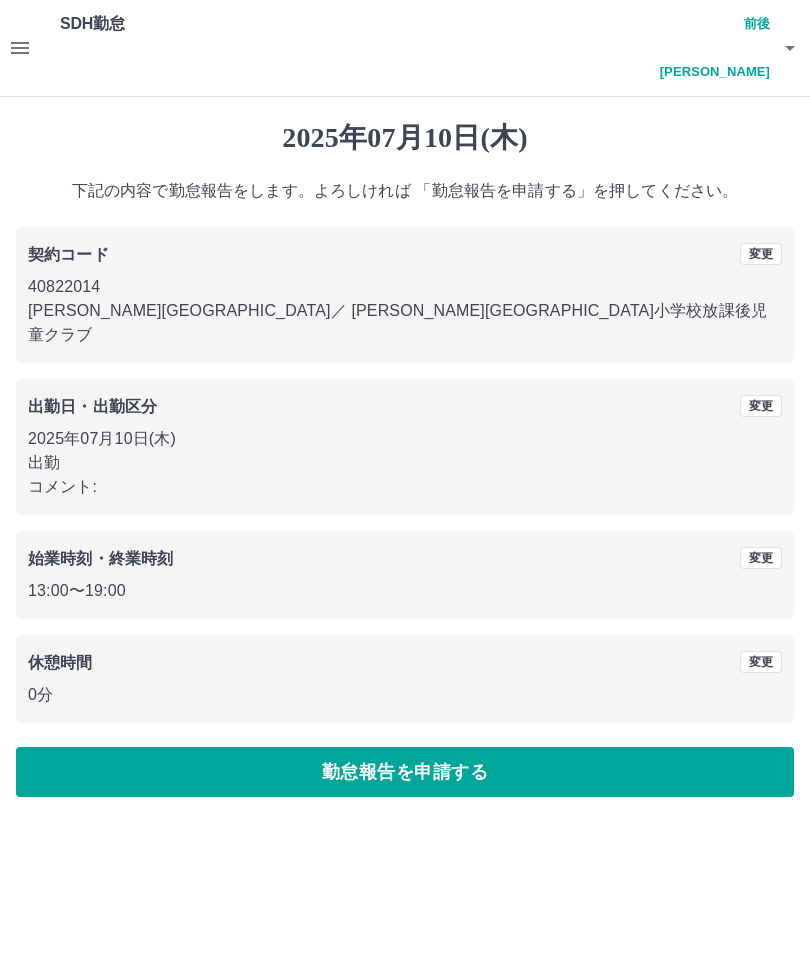 click on "勤怠報告を申請する" at bounding box center [405, 772] 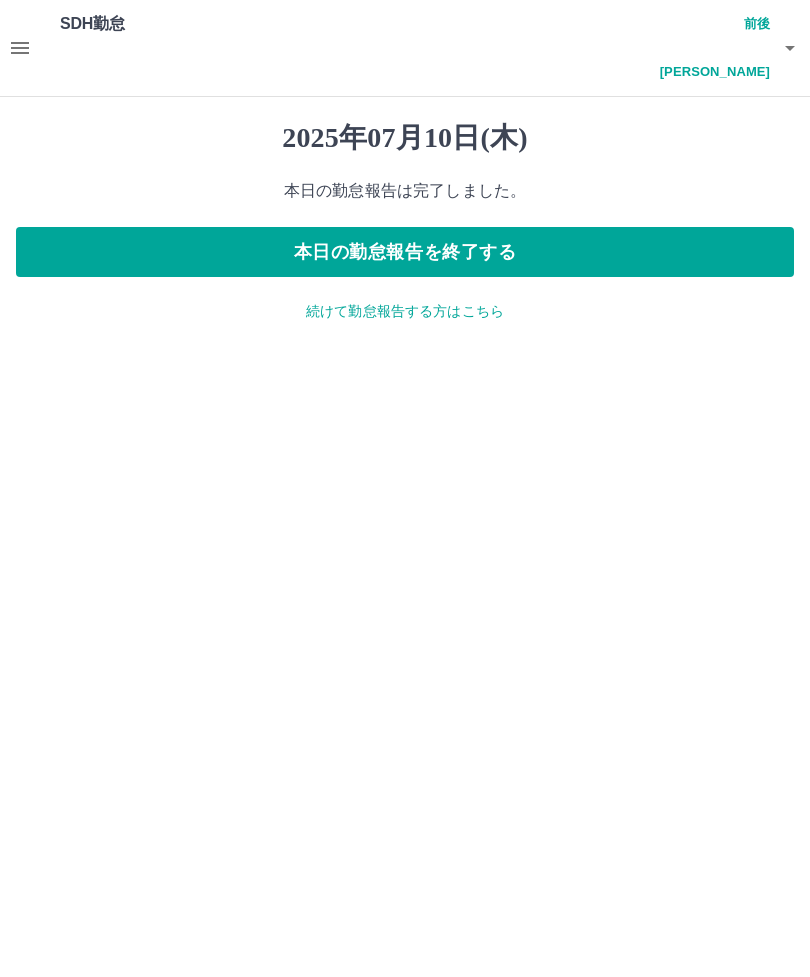 click on "本日の勤怠報告を終了する" at bounding box center (405, 252) 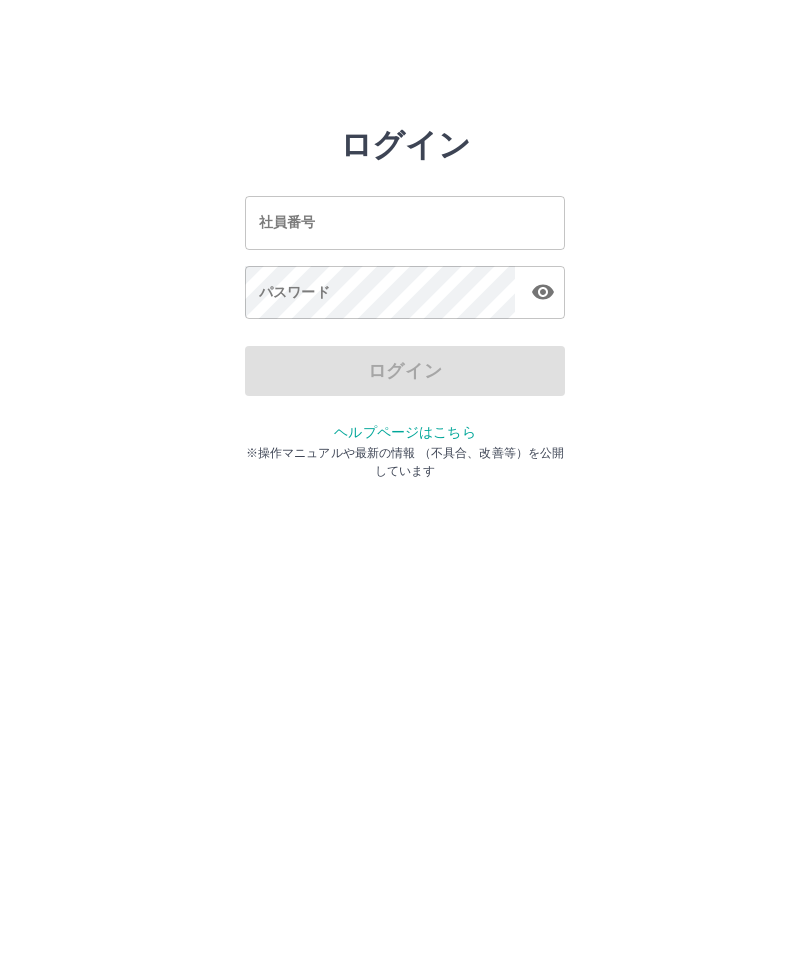 scroll, scrollTop: 0, scrollLeft: 0, axis: both 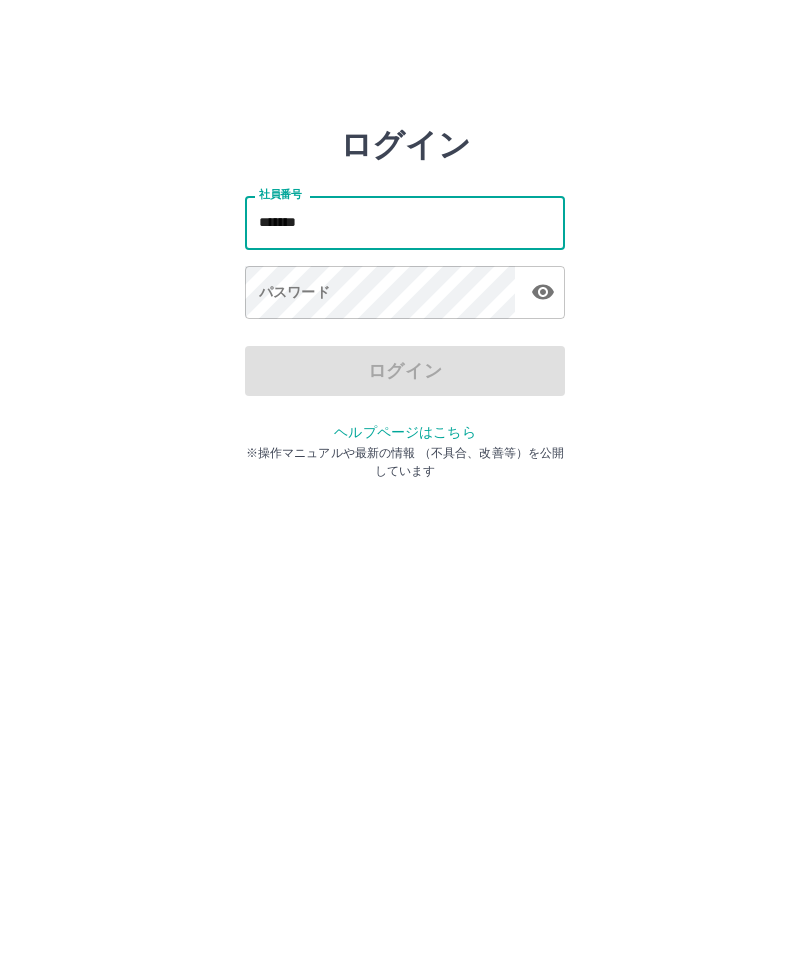 type on "*******" 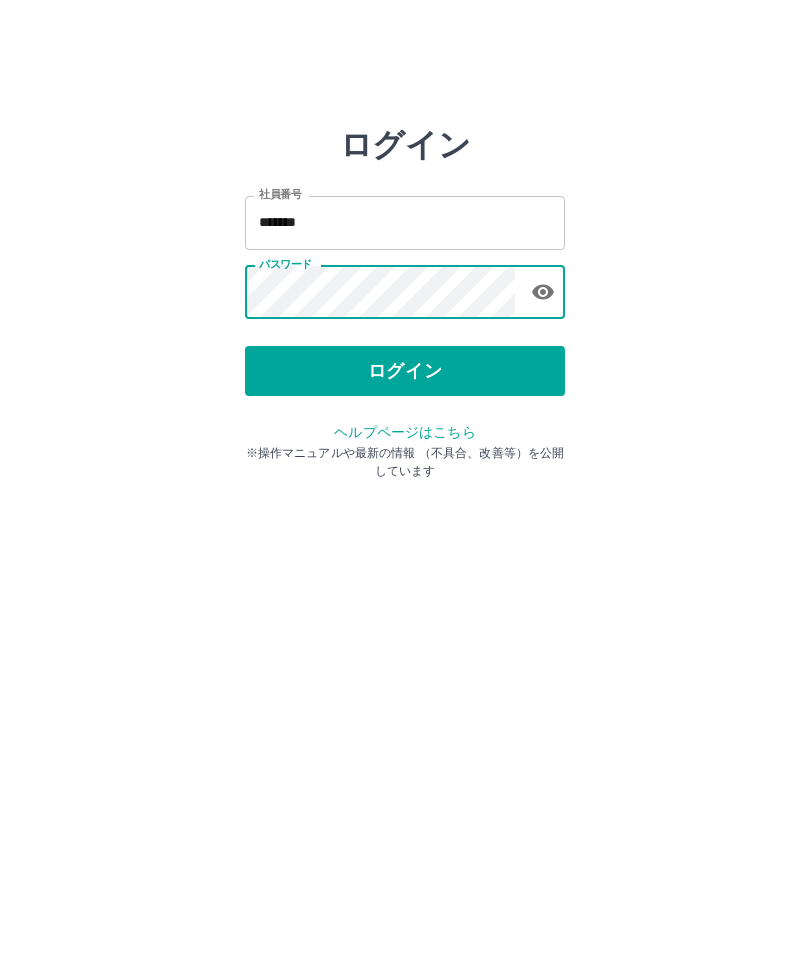 click on "ログイン" at bounding box center (405, 371) 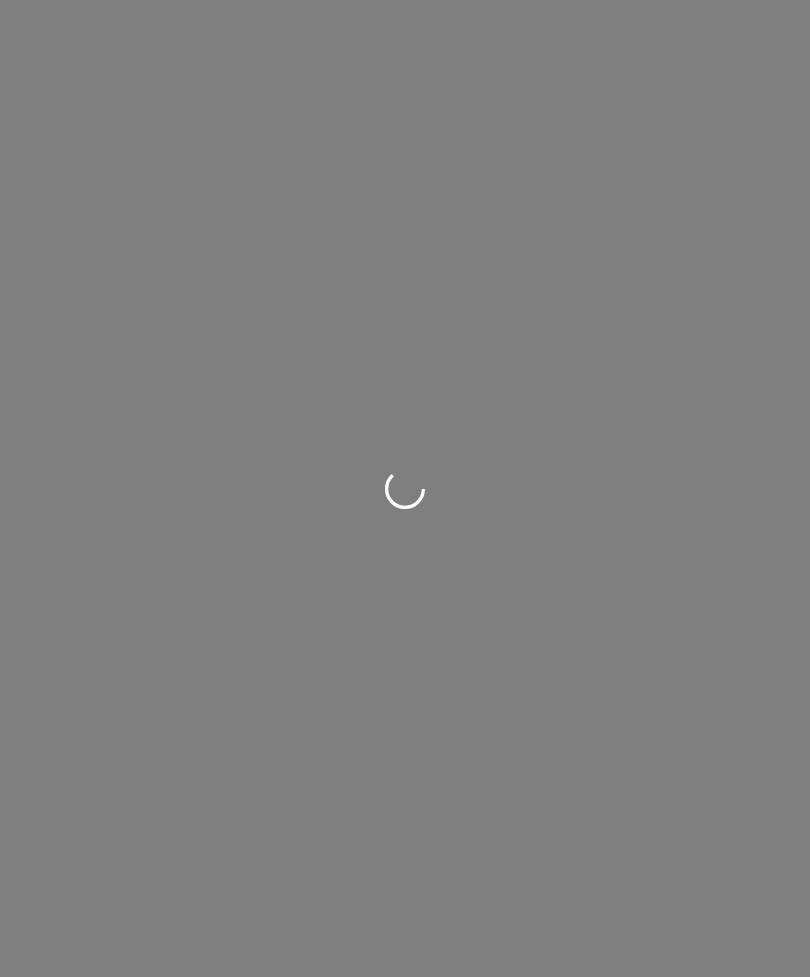 scroll, scrollTop: 0, scrollLeft: 0, axis: both 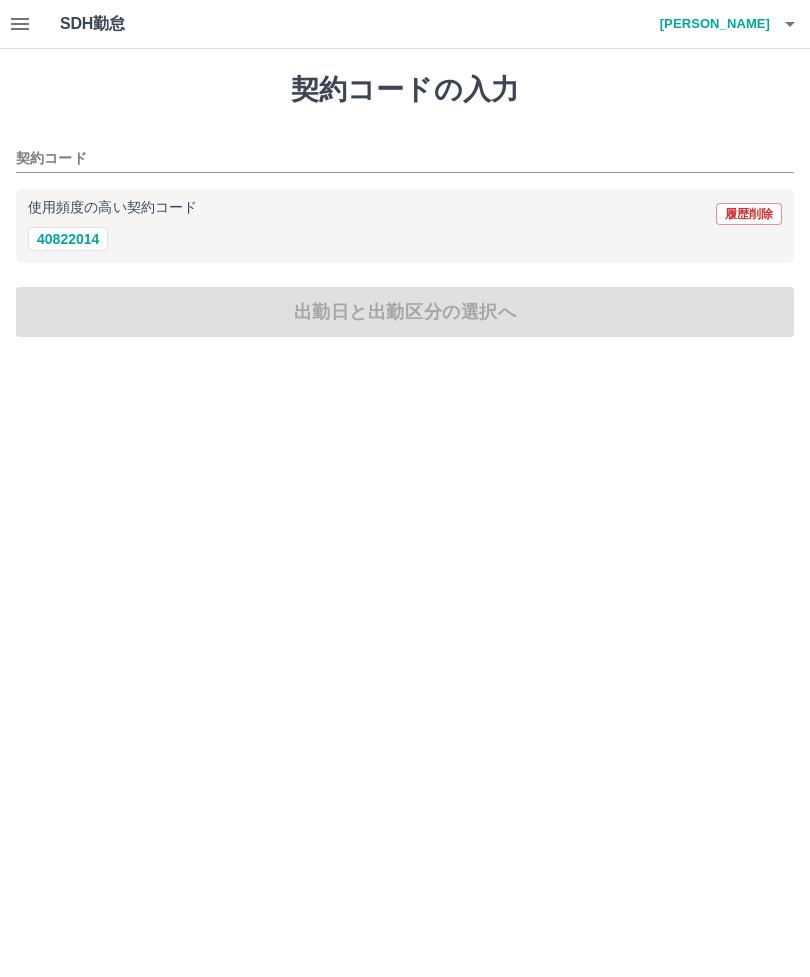 click on "40822014" at bounding box center (68, 239) 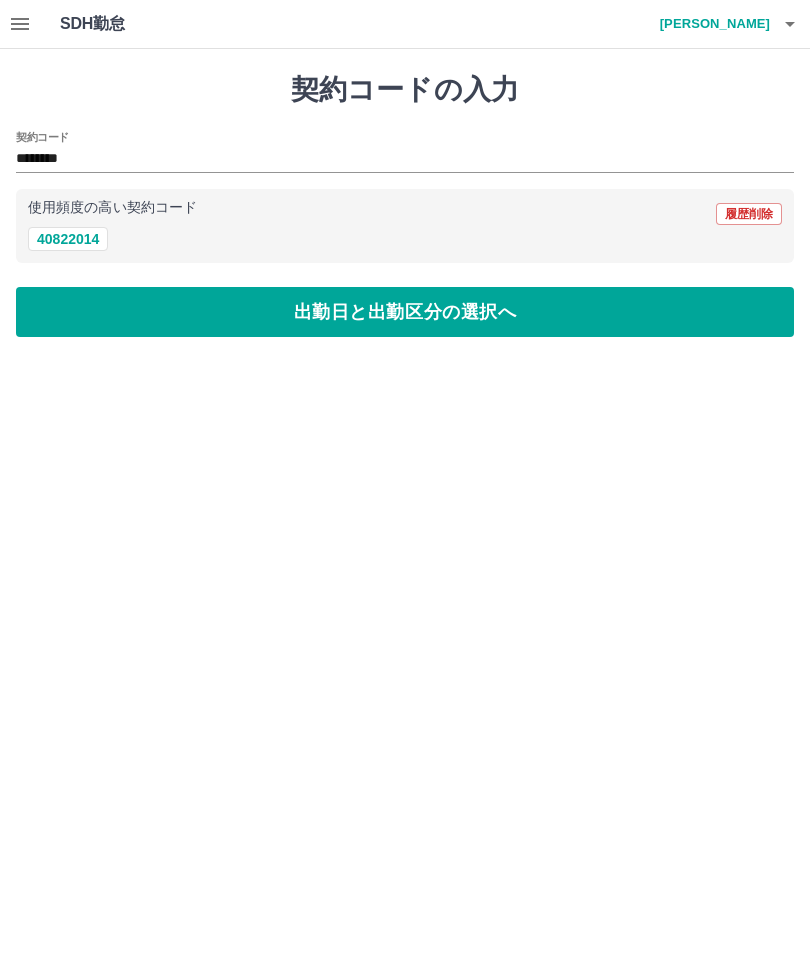 click on "出勤日と出勤区分の選択へ" at bounding box center [405, 312] 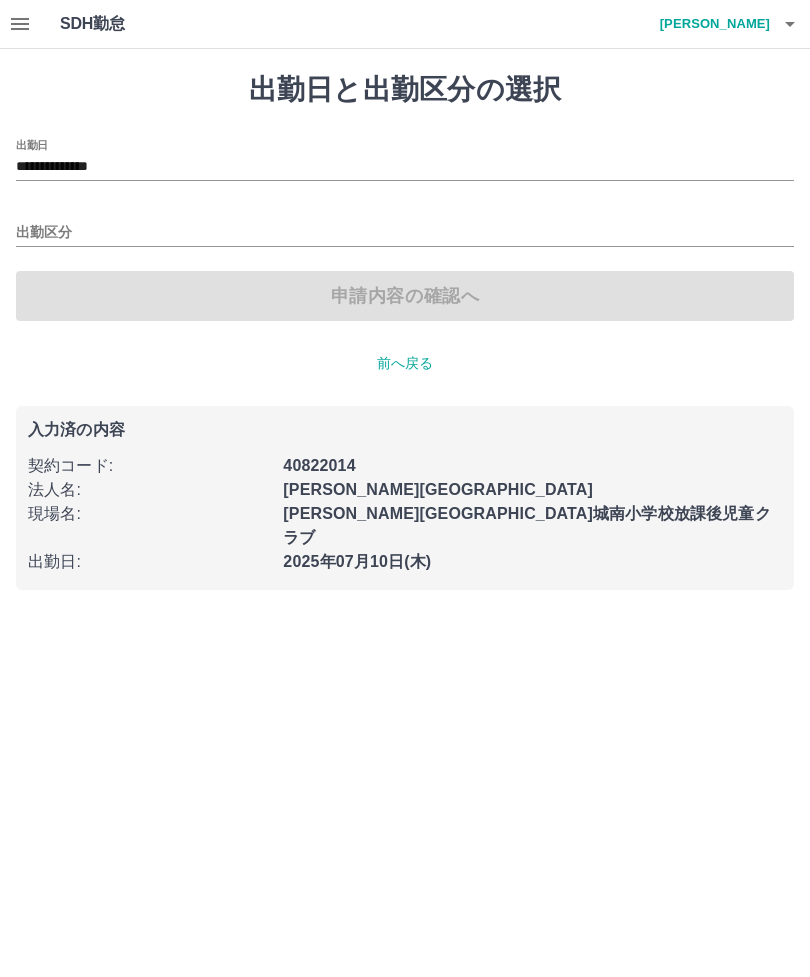 click on "出勤区分" at bounding box center [405, 233] 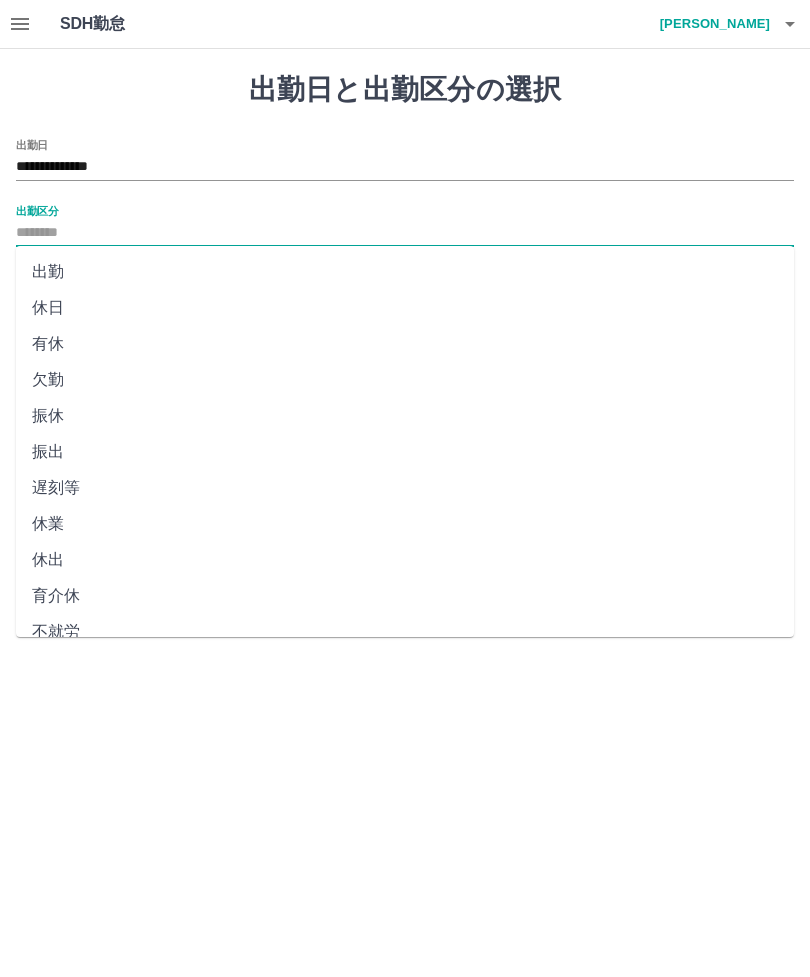 click on "出勤" at bounding box center (405, 272) 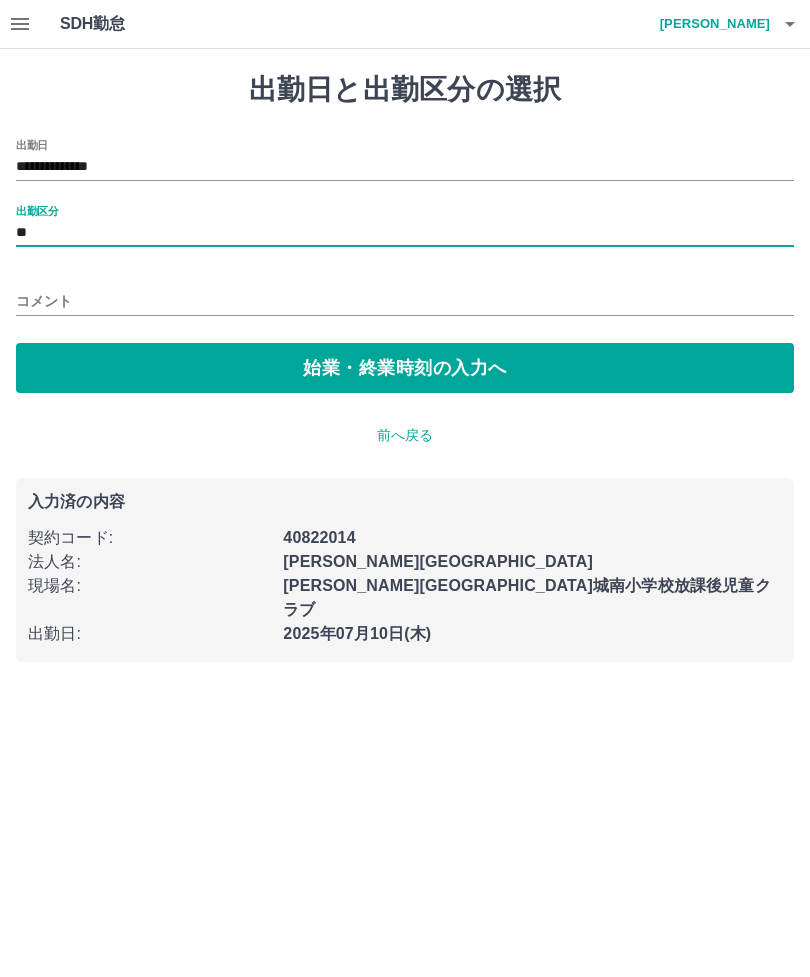 click on "始業・終業時刻の入力へ" at bounding box center (405, 368) 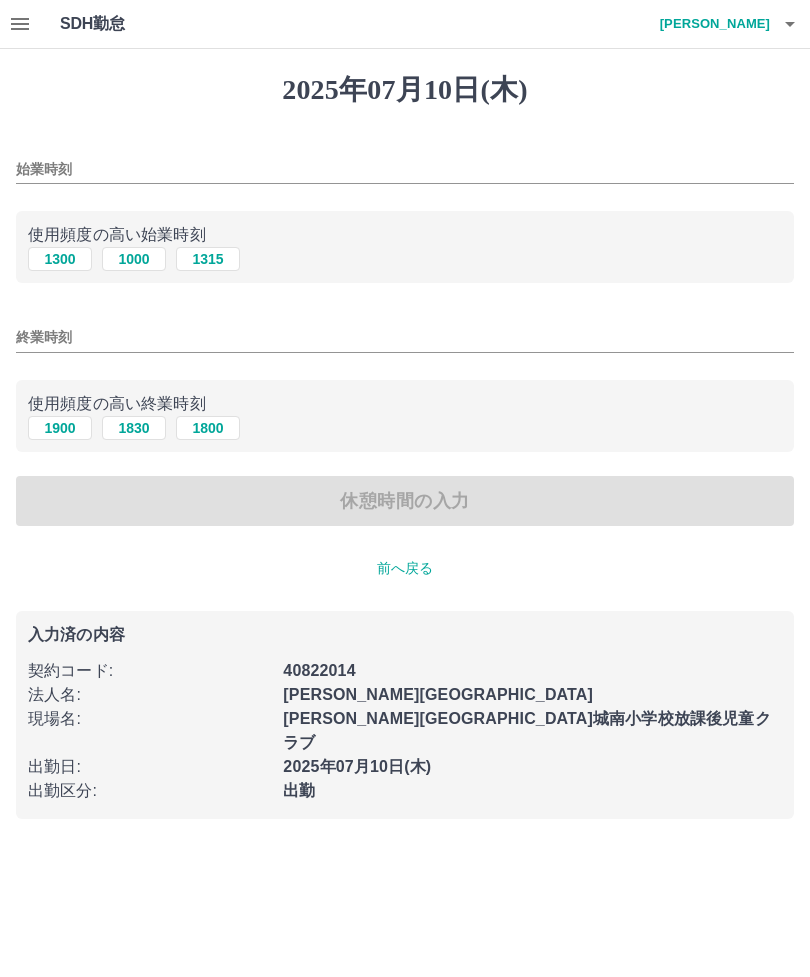 click on "1900" at bounding box center (60, 428) 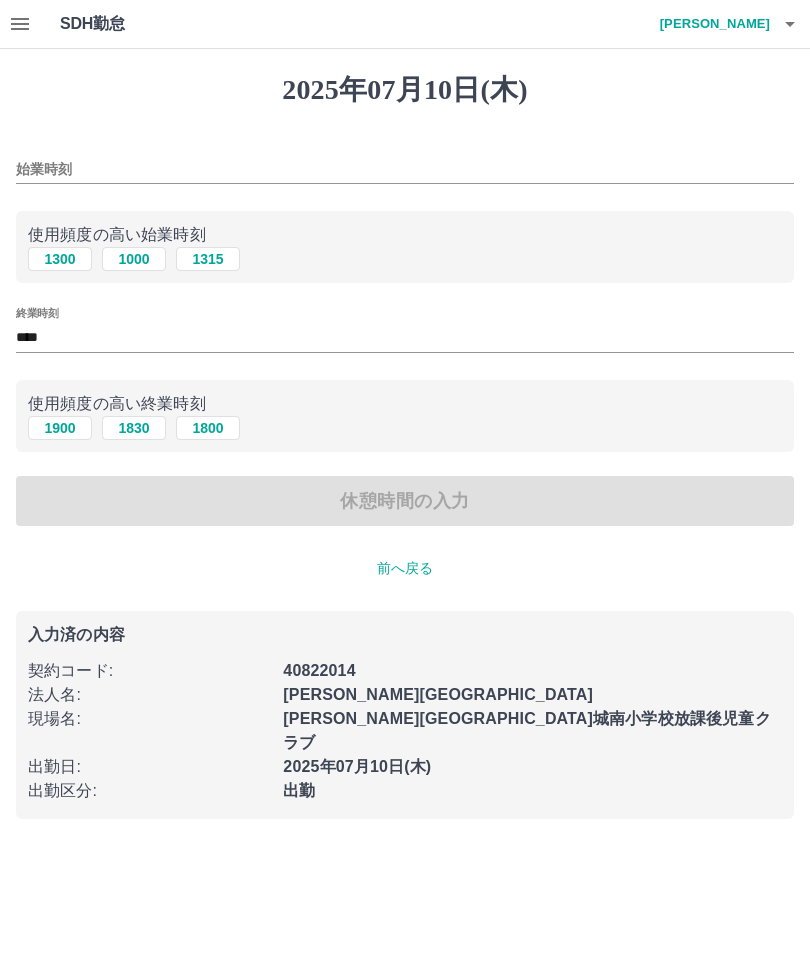 click on "1300" at bounding box center [60, 259] 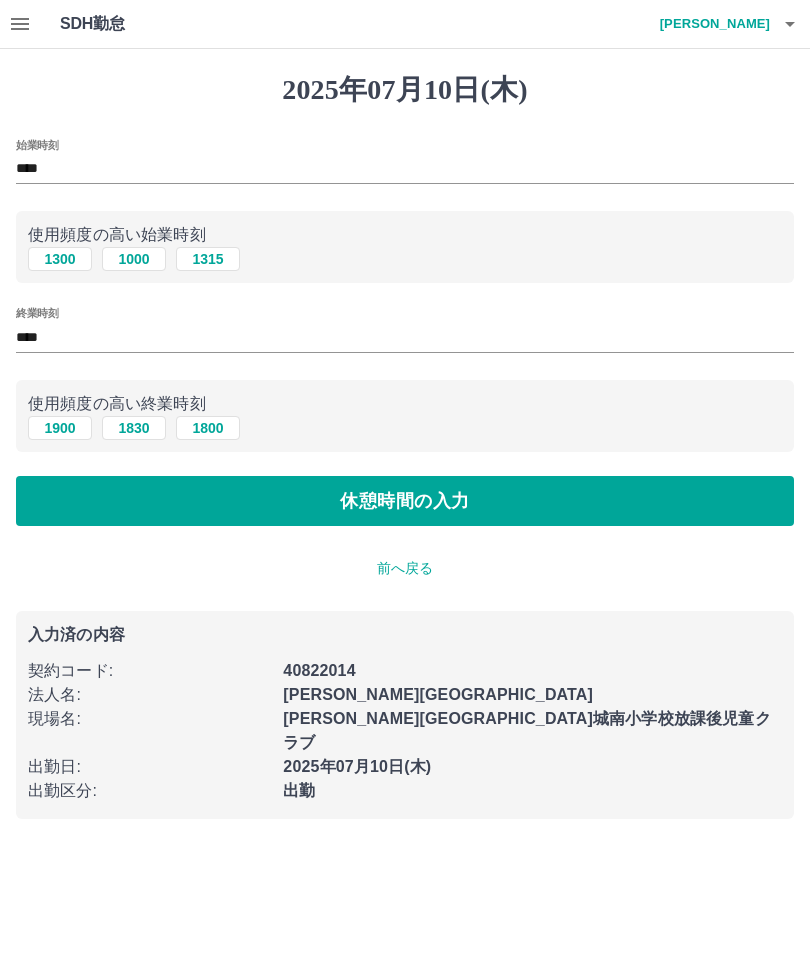 click on "休憩時間の入力" at bounding box center (405, 501) 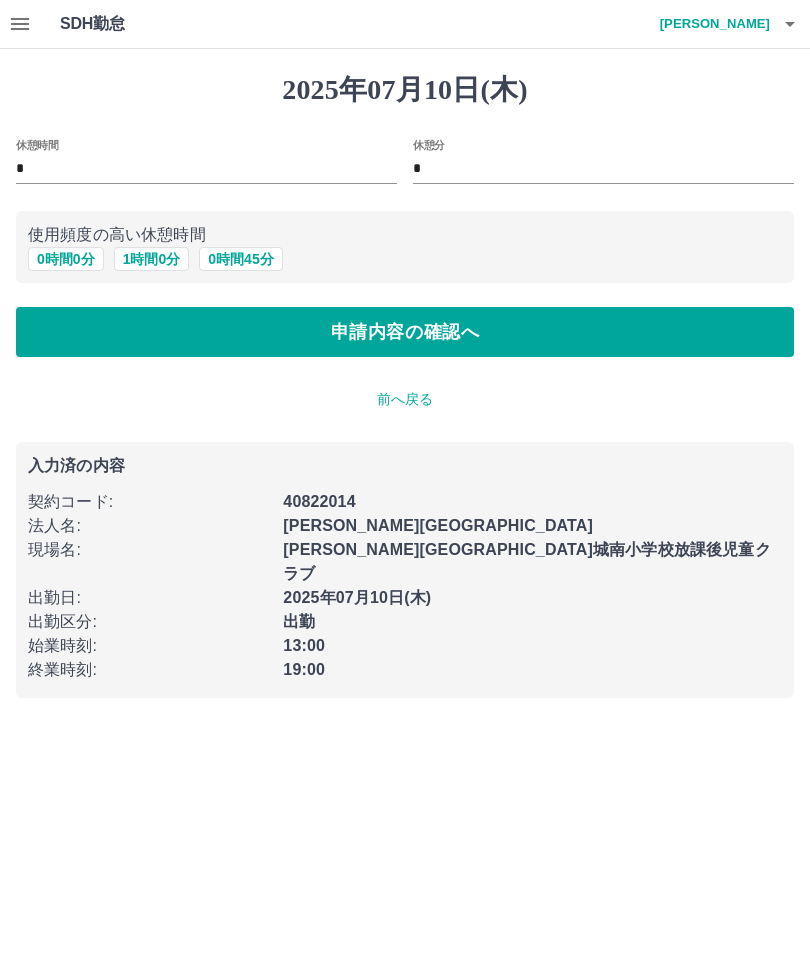 click on "申請内容の確認へ" at bounding box center [405, 332] 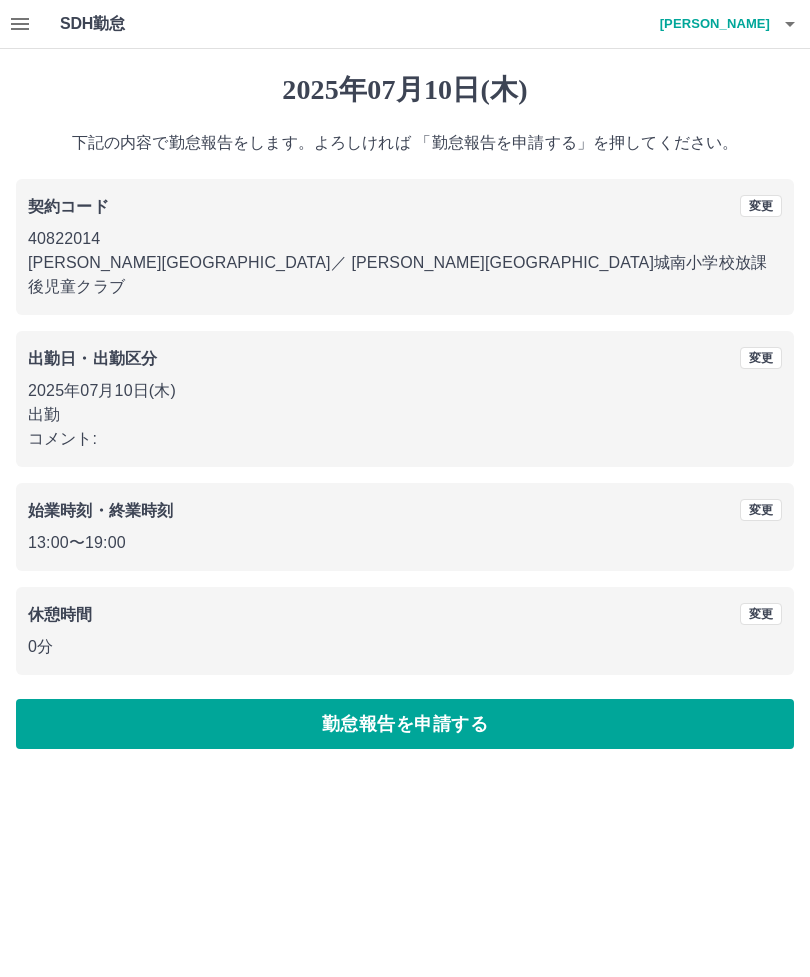 click on "勤怠報告を申請する" at bounding box center (405, 724) 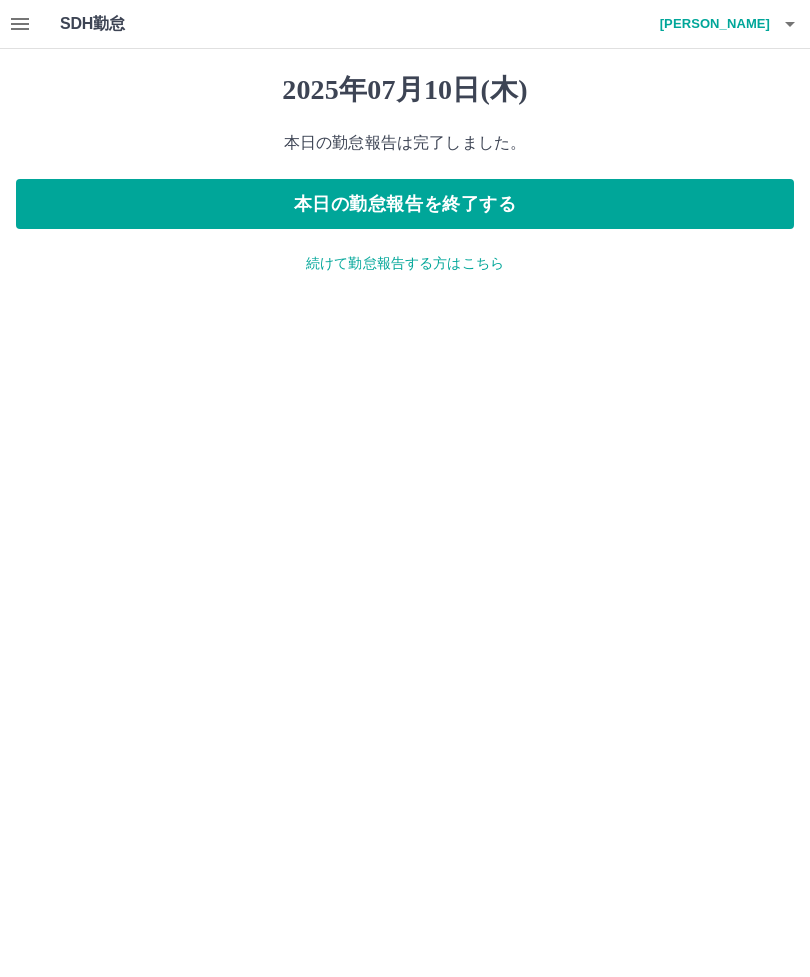 click on "本日の勤怠報告を終了する" at bounding box center (405, 204) 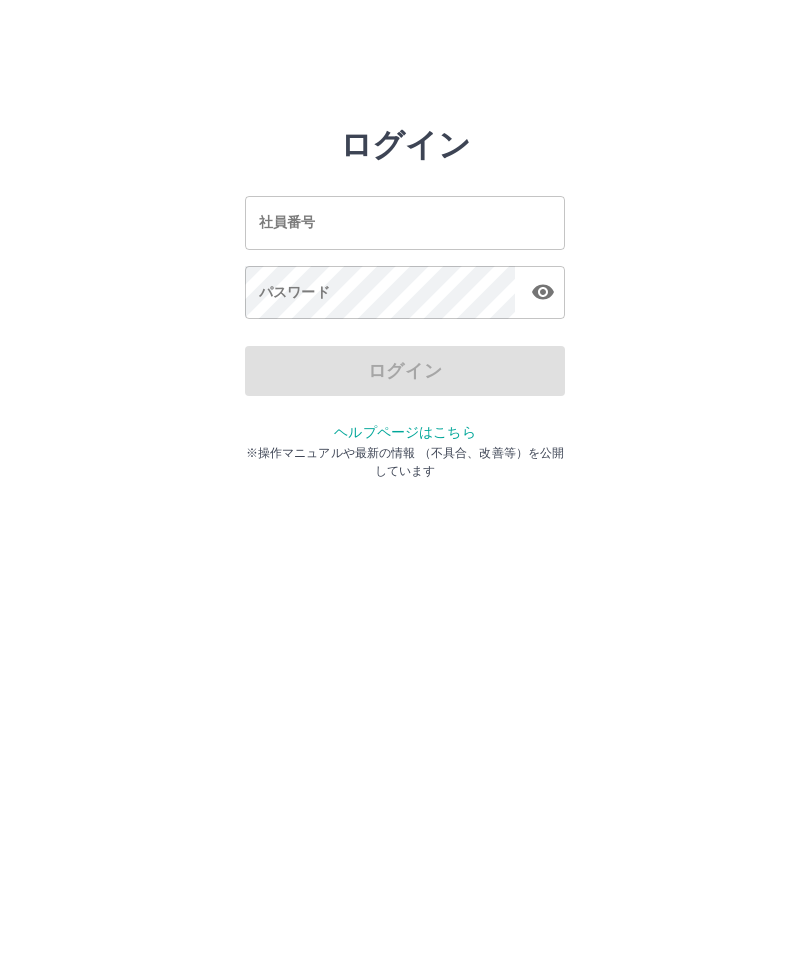 scroll, scrollTop: 0, scrollLeft: 0, axis: both 